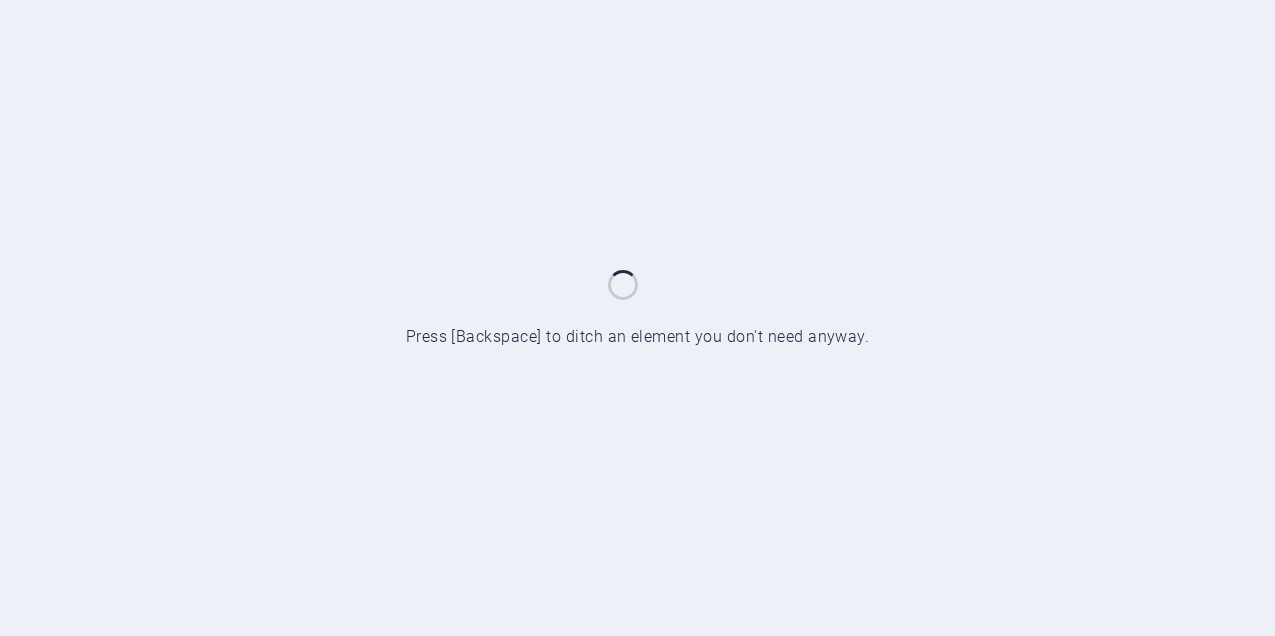 scroll, scrollTop: 0, scrollLeft: 0, axis: both 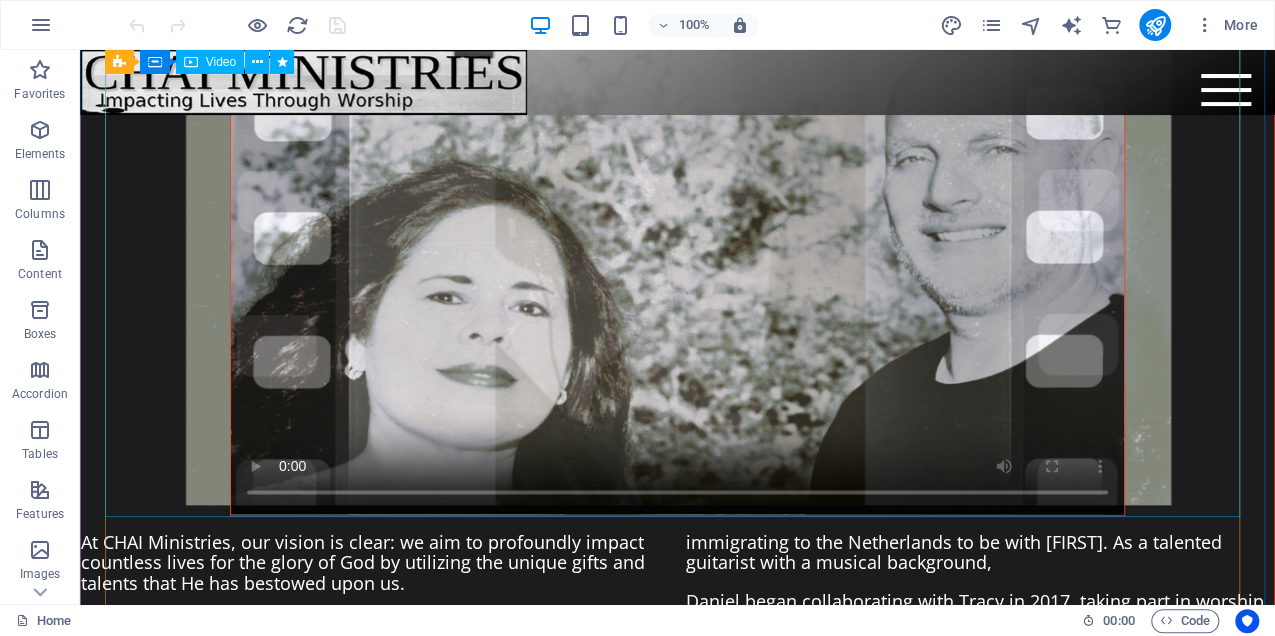 click at bounding box center (677, 263) 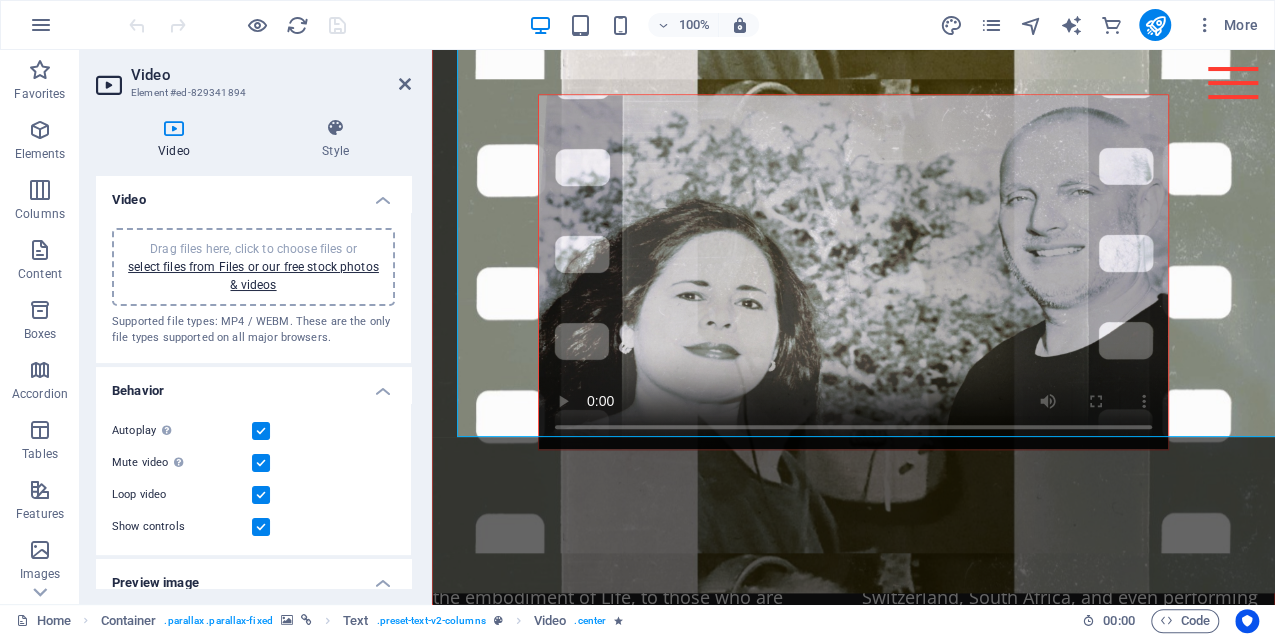 scroll, scrollTop: 1080, scrollLeft: 0, axis: vertical 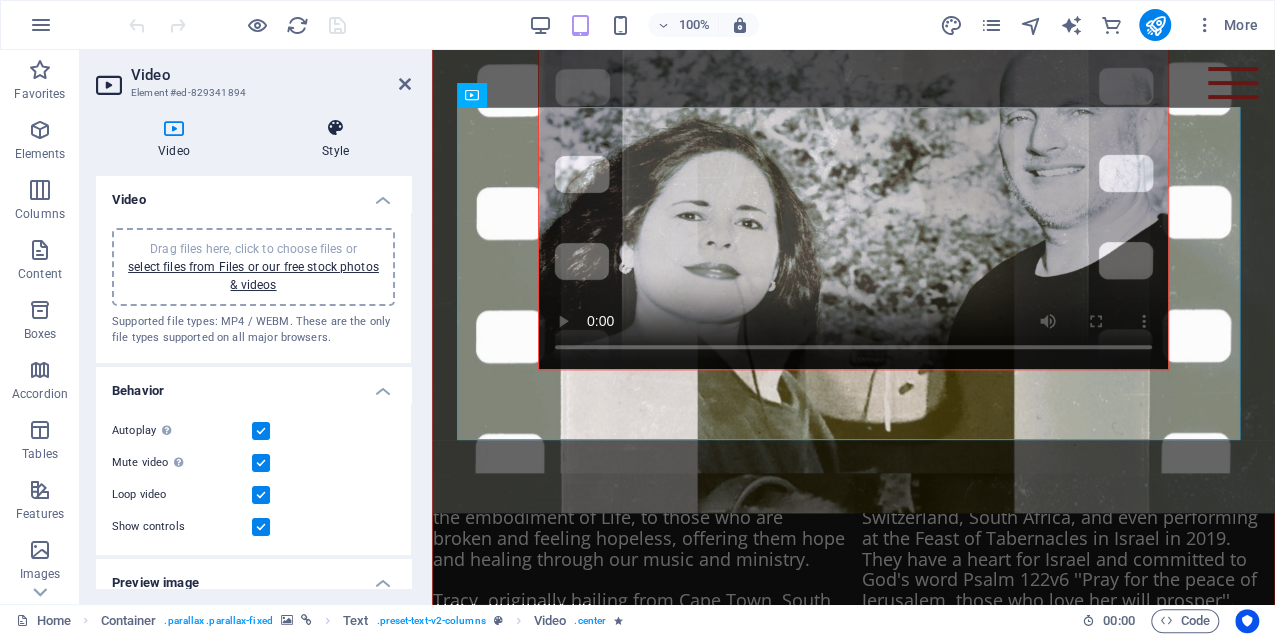click on "Style" at bounding box center (335, 139) 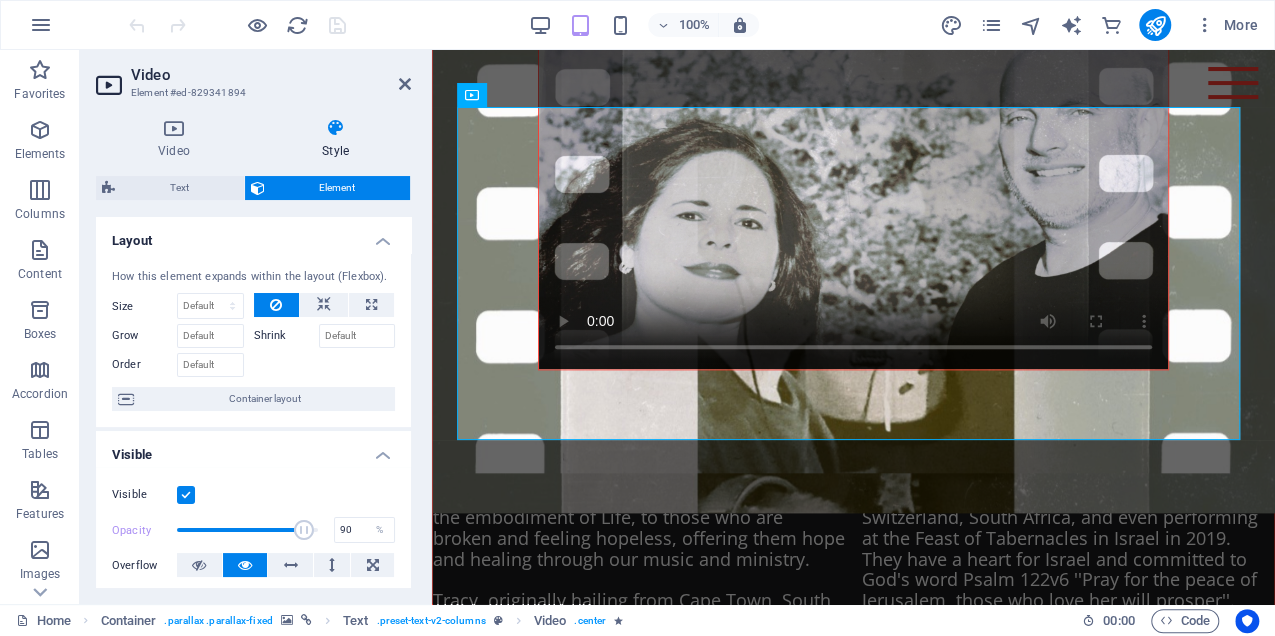 scroll, scrollTop: 200, scrollLeft: 0, axis: vertical 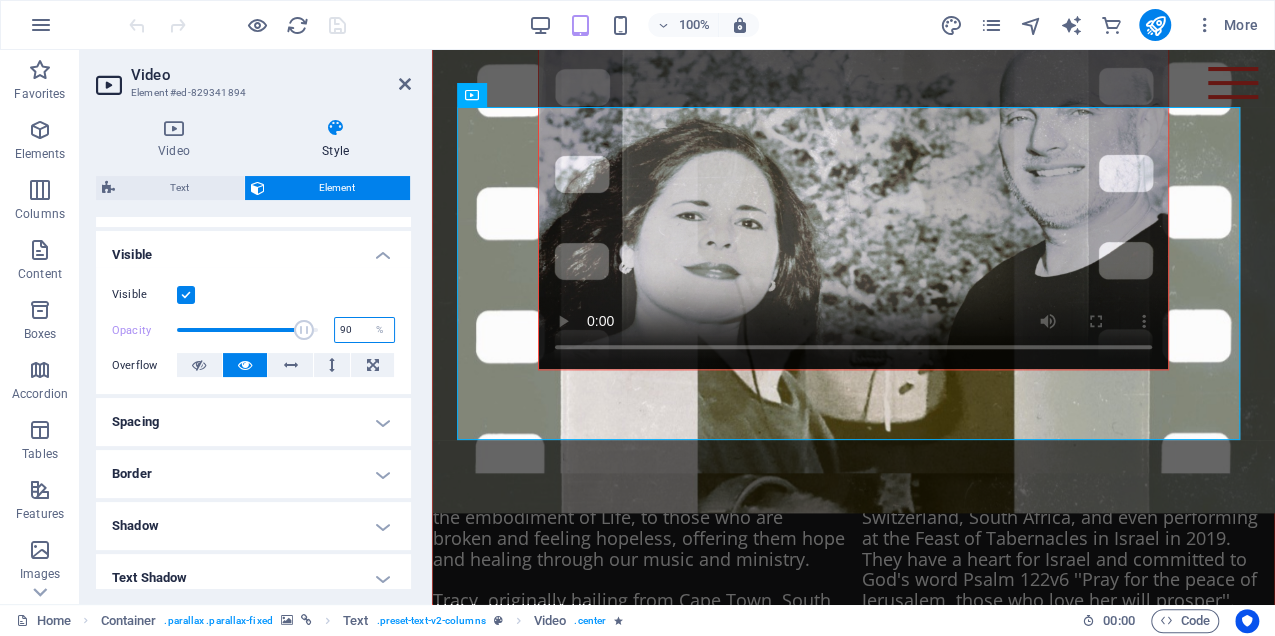 drag, startPoint x: 342, startPoint y: 331, endPoint x: 272, endPoint y: 323, distance: 70.45566 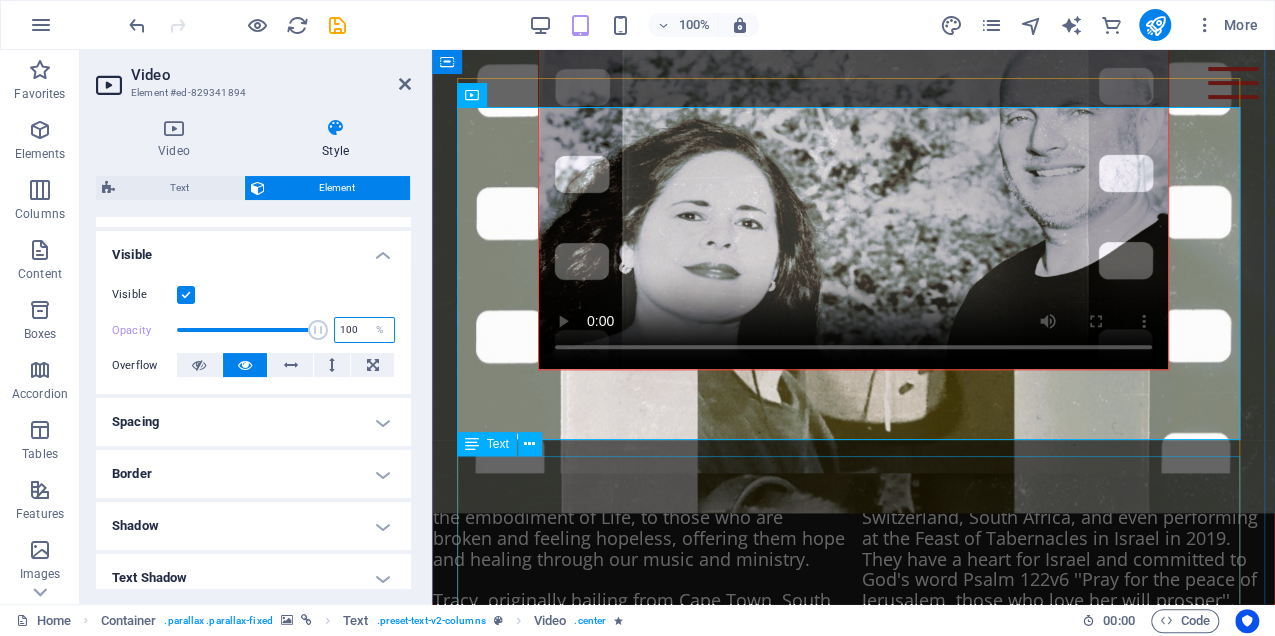 type on "100" 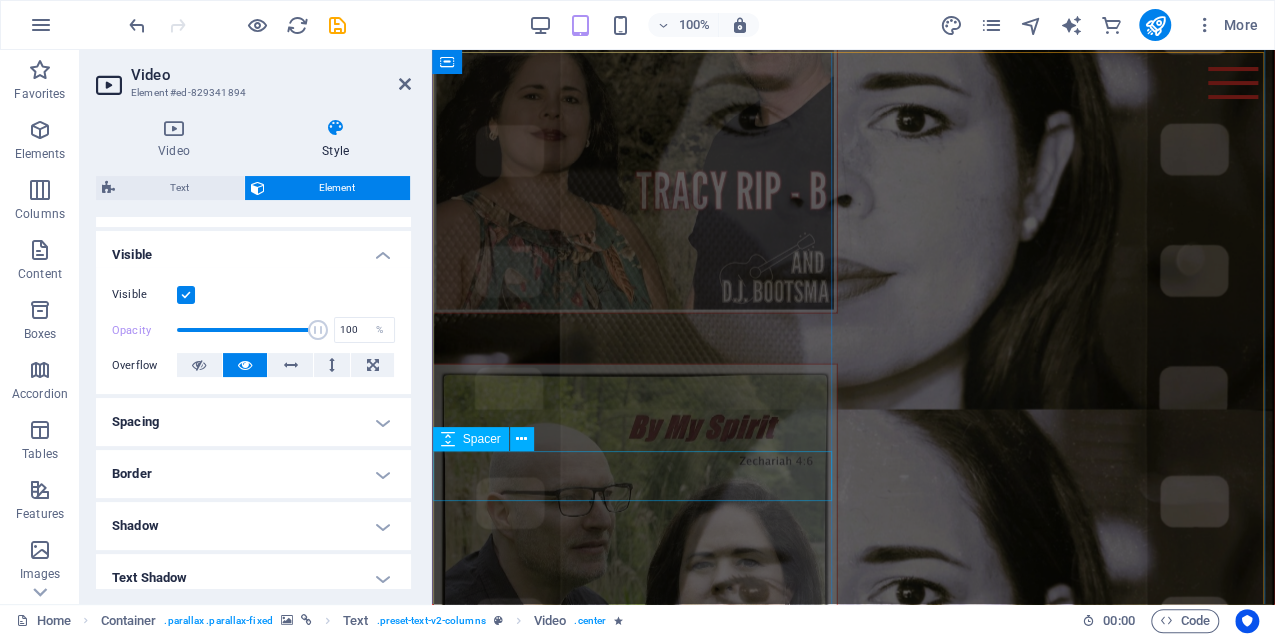 scroll, scrollTop: 2680, scrollLeft: 0, axis: vertical 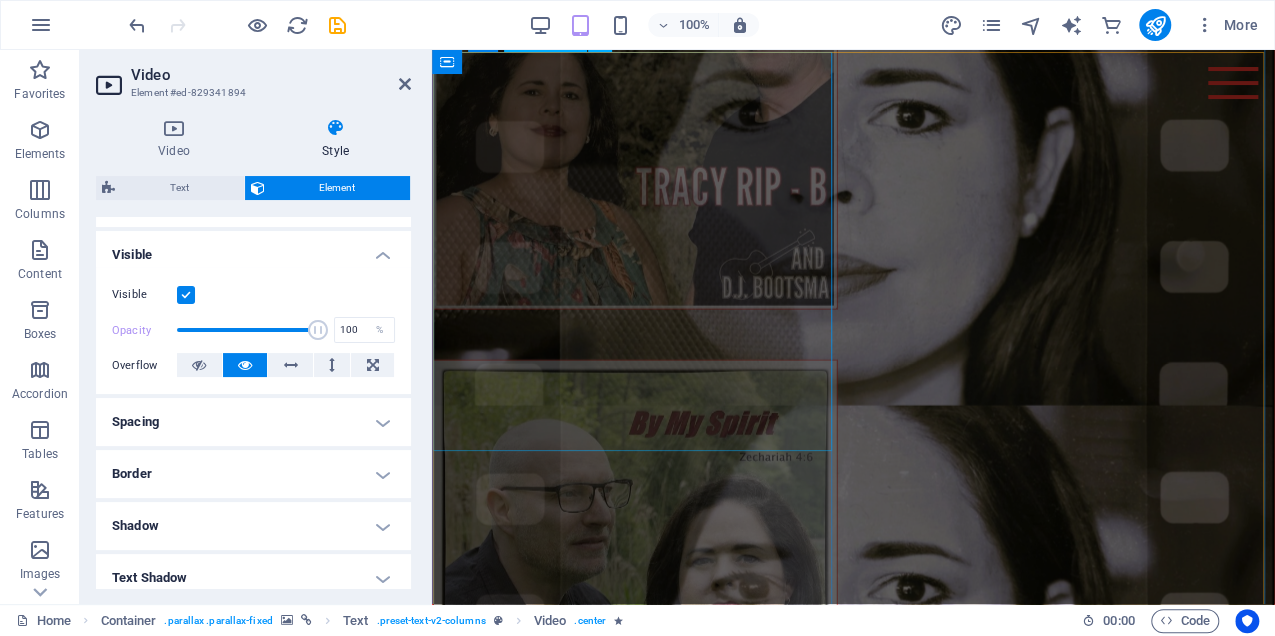 click at bounding box center [635, 107] 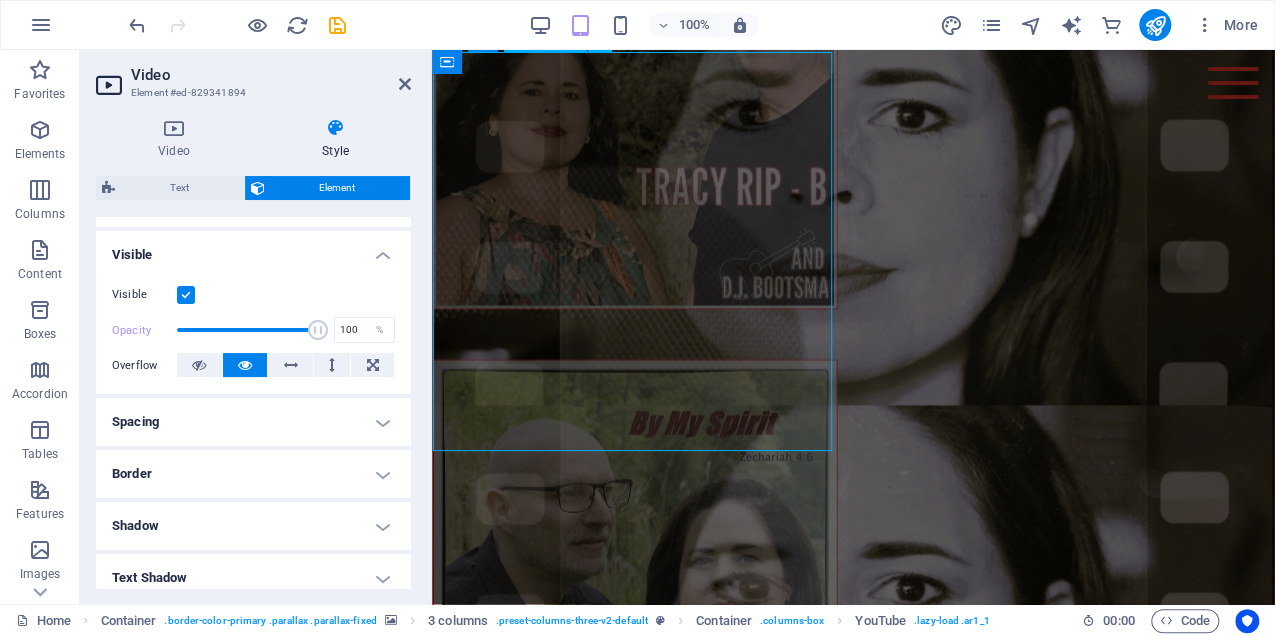 click at bounding box center (635, 107) 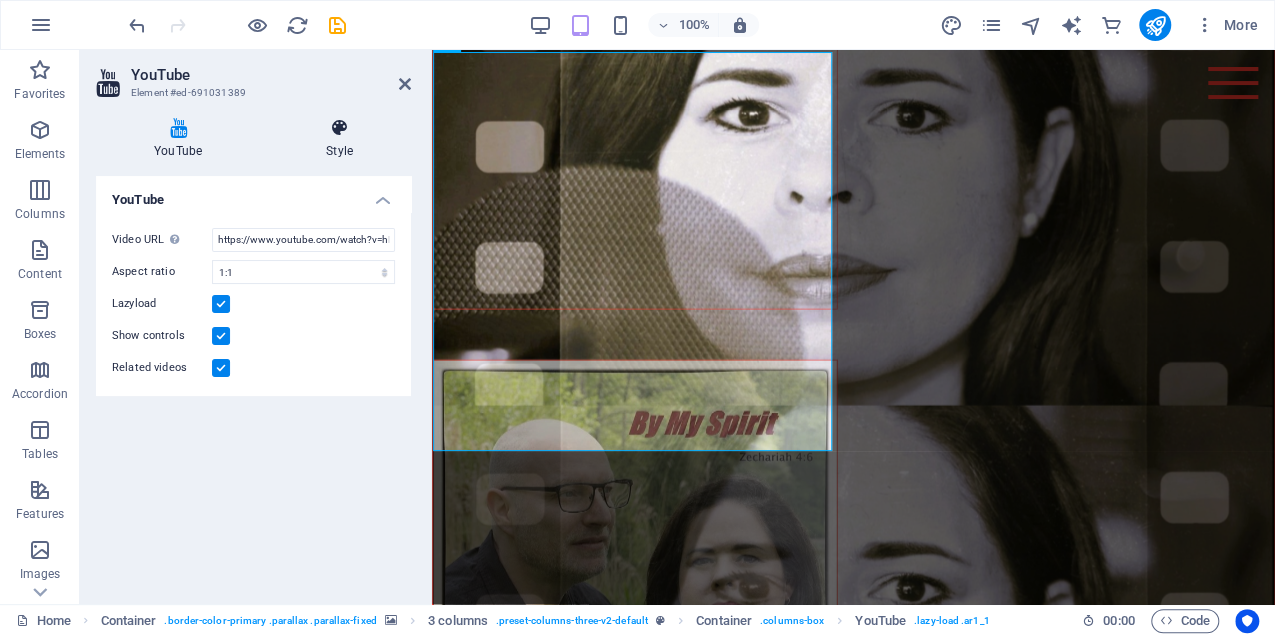 click at bounding box center [339, 128] 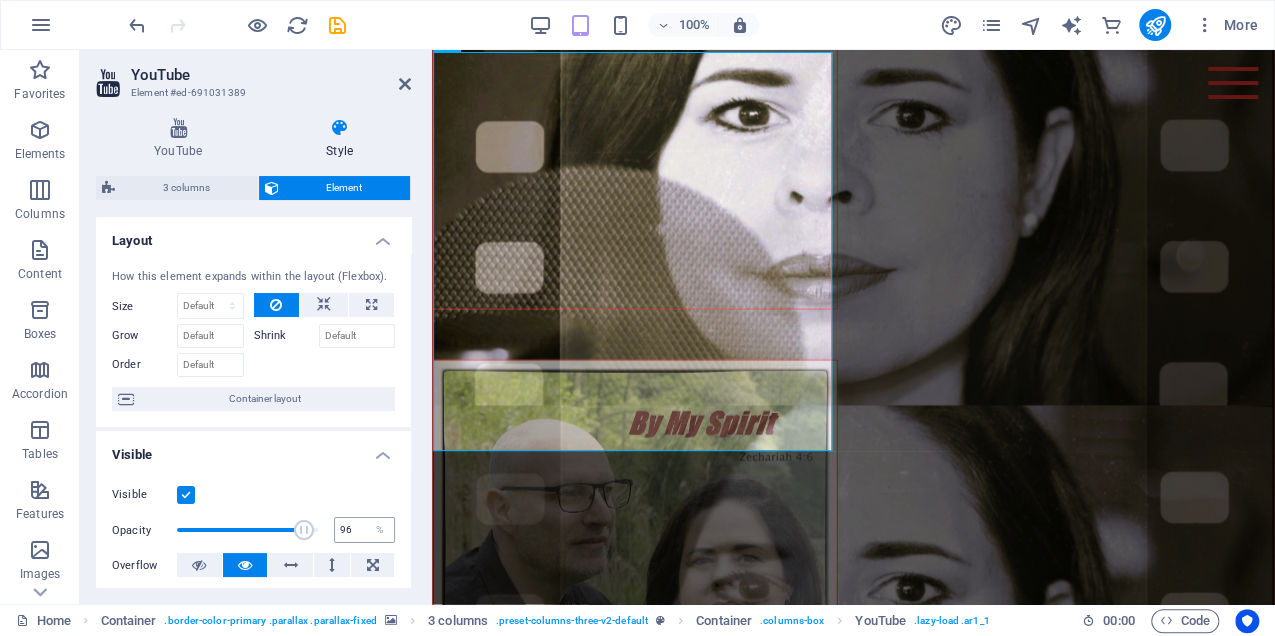 type on "100" 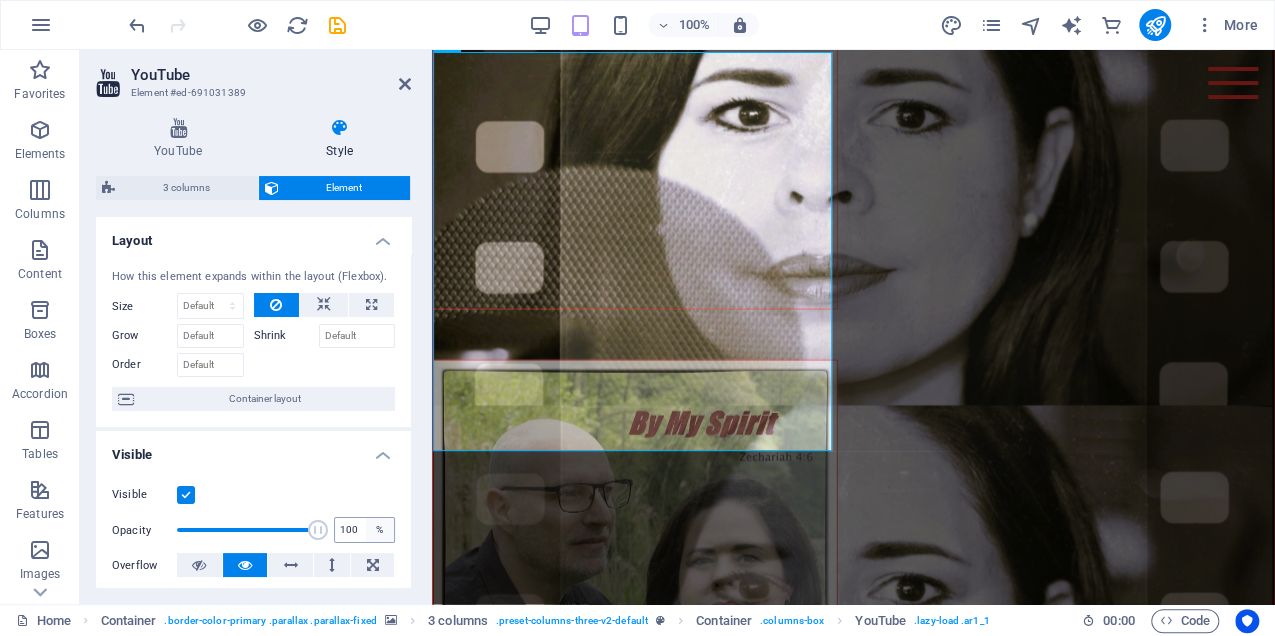 drag, startPoint x: 354, startPoint y: 525, endPoint x: 368, endPoint y: 524, distance: 14.035668 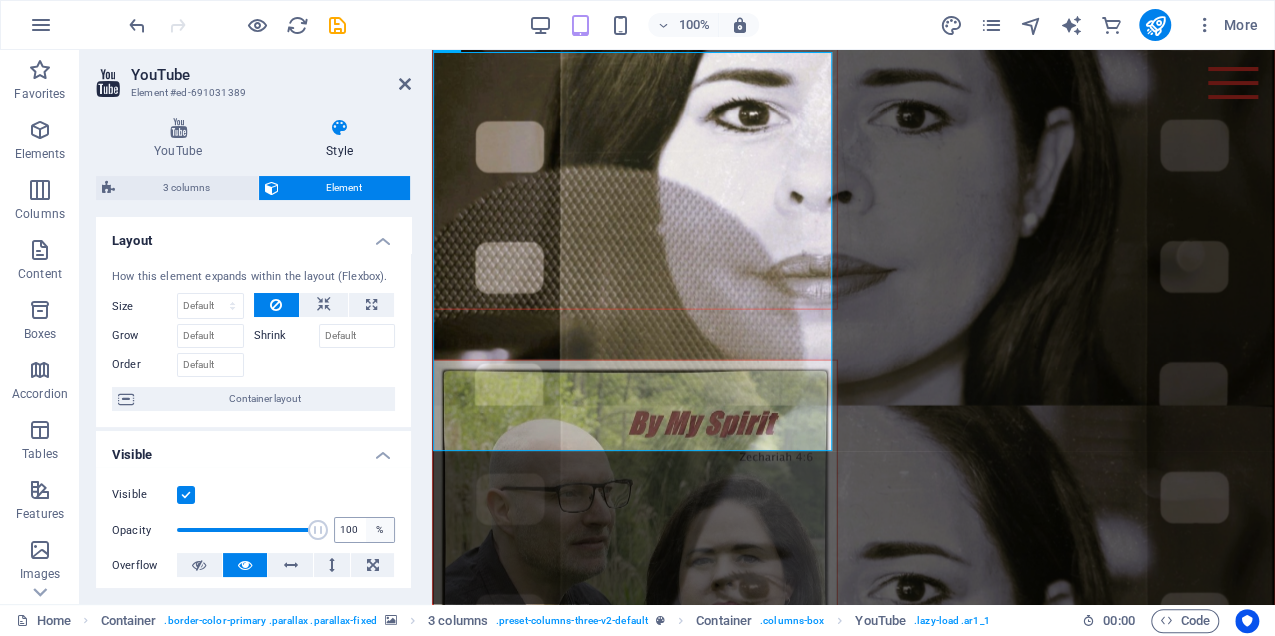click on "Opacity 100 %" at bounding box center (253, 530) 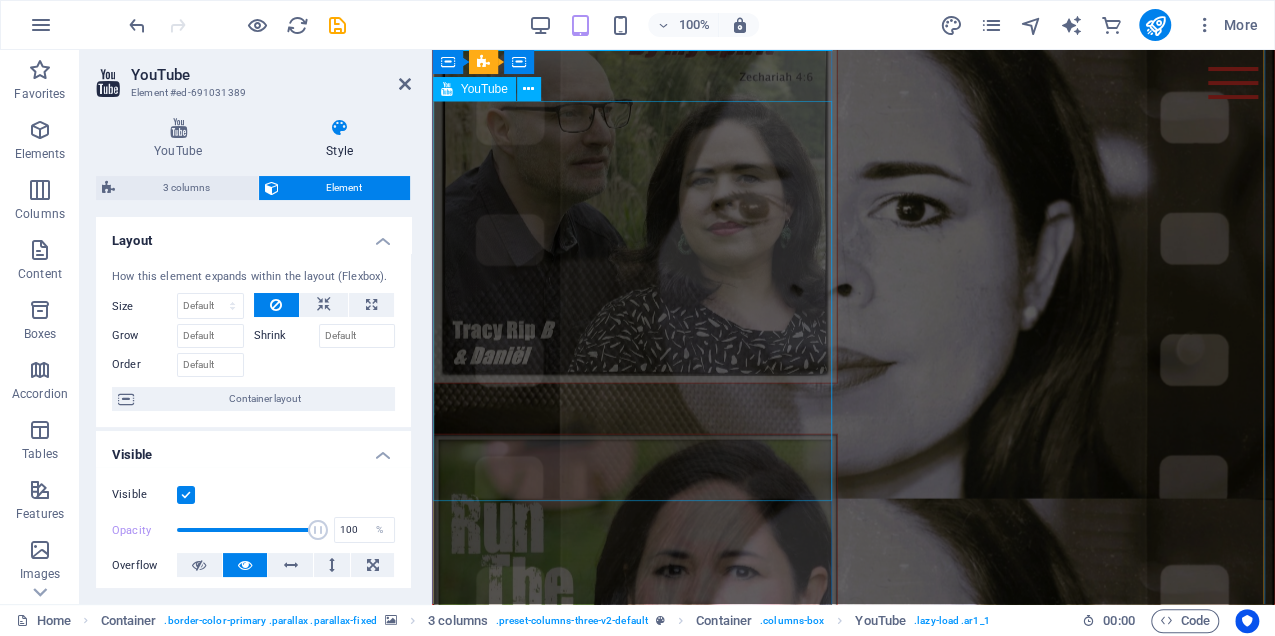 scroll, scrollTop: 3080, scrollLeft: 0, axis: vertical 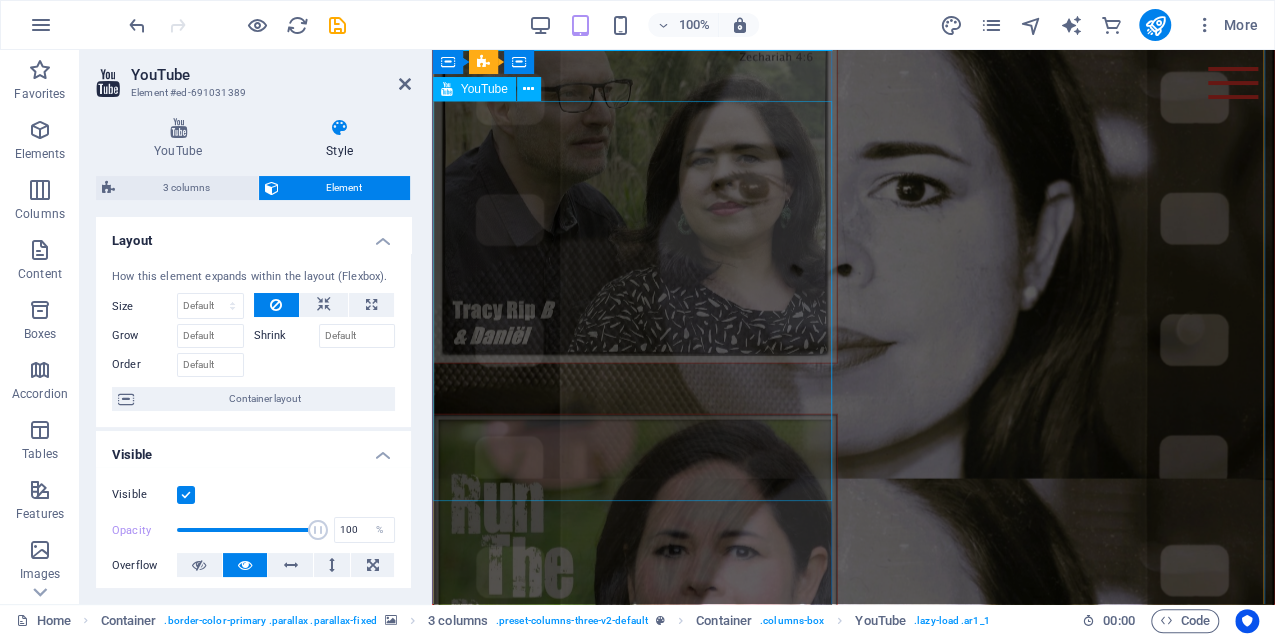 click at bounding box center [635, 162] 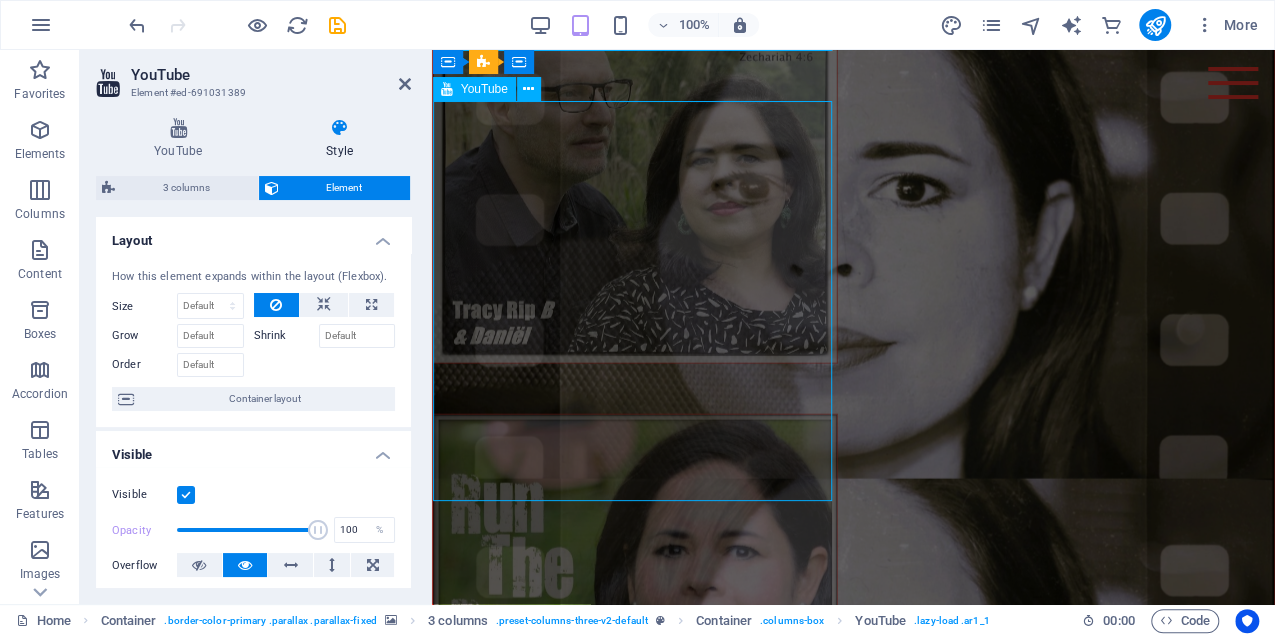 click at bounding box center [635, 162] 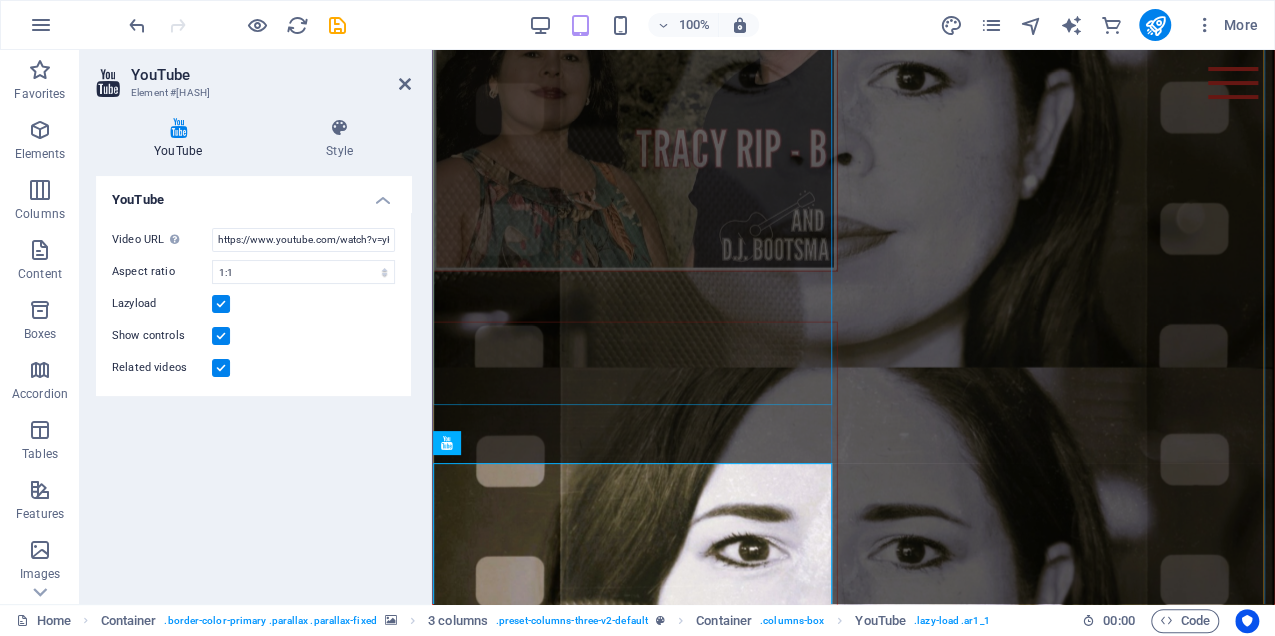 scroll, scrollTop: 3080, scrollLeft: 0, axis: vertical 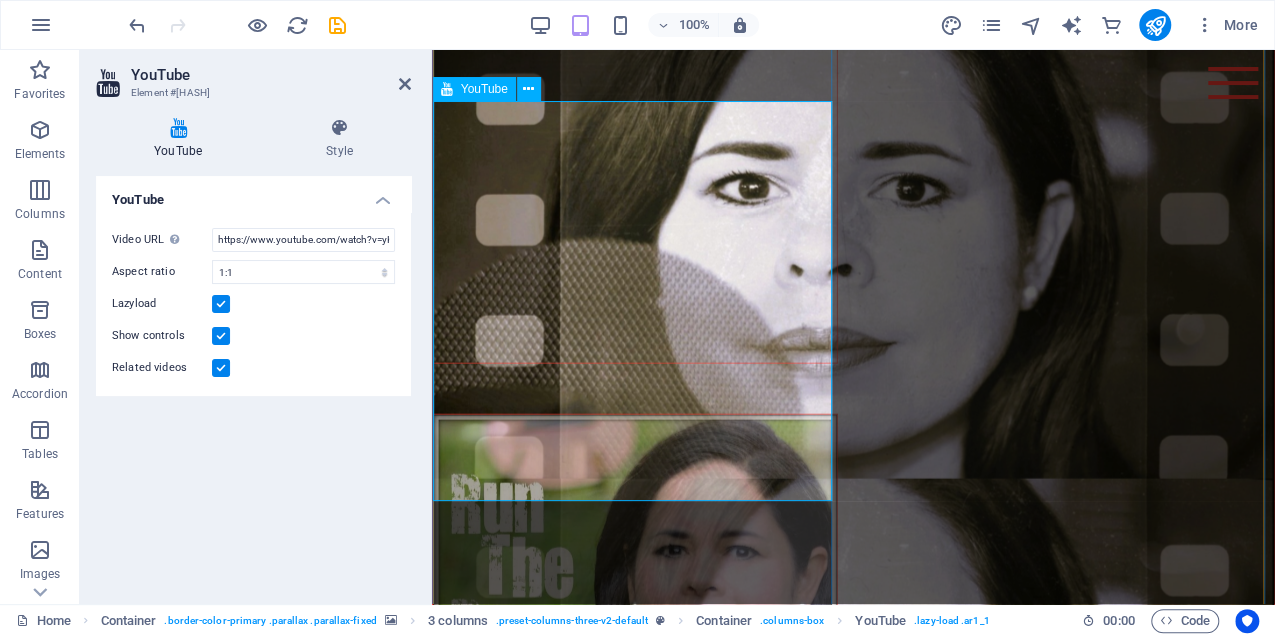 click at bounding box center (635, 162) 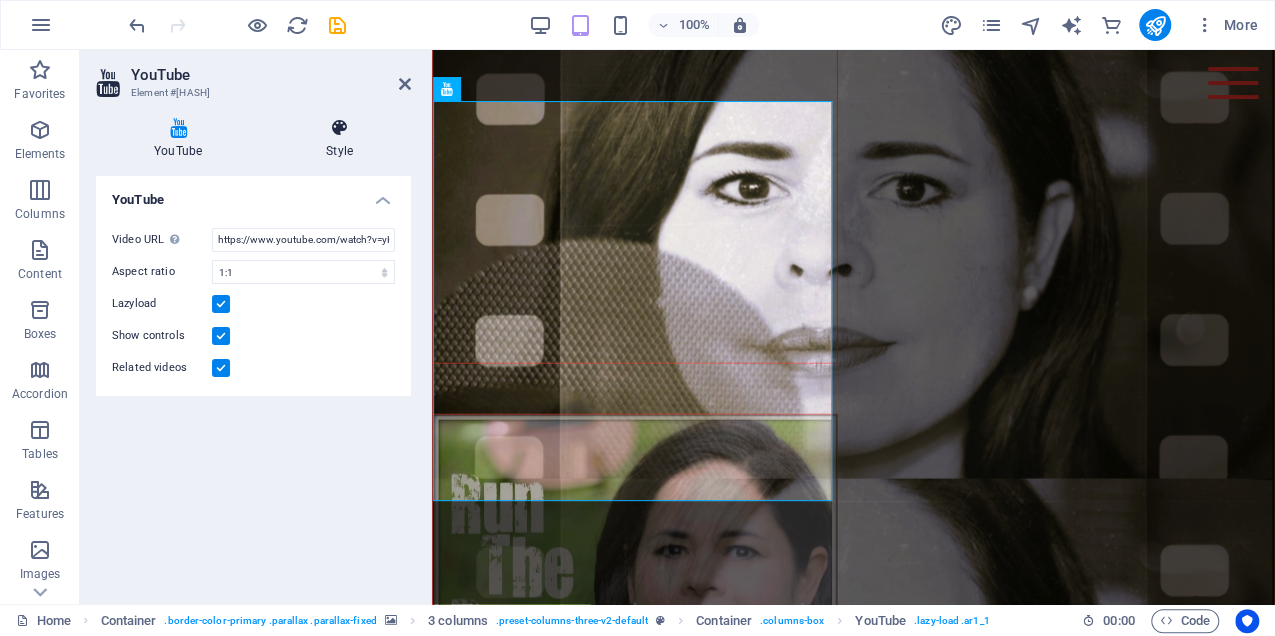 click at bounding box center [339, 128] 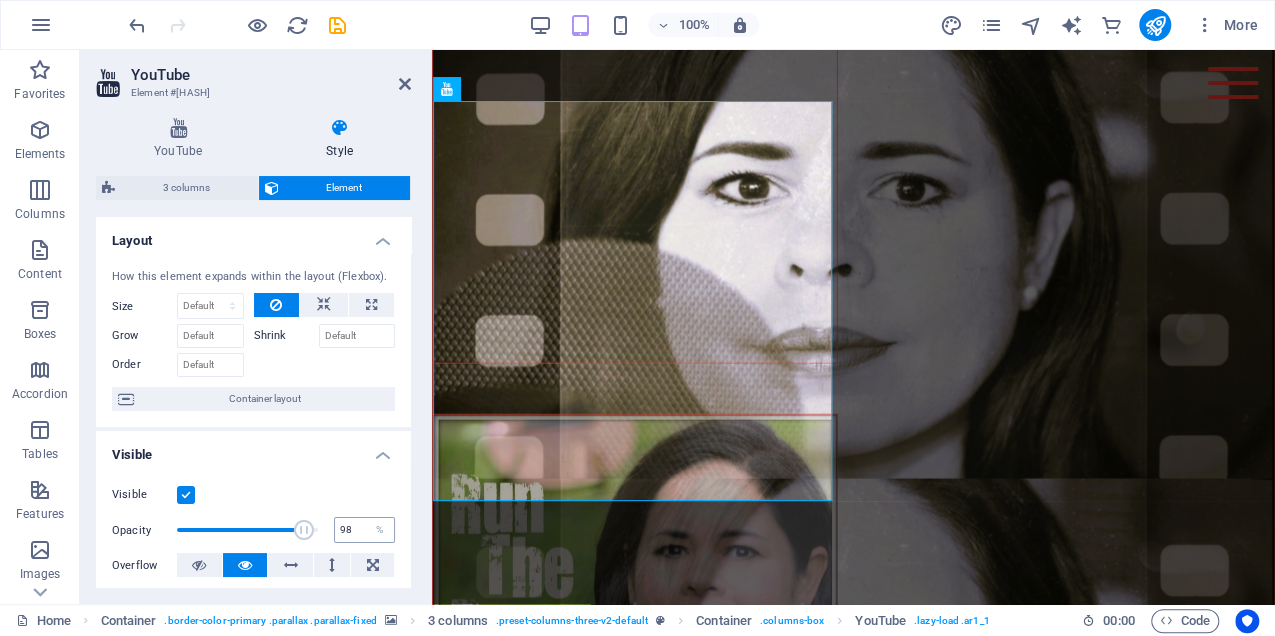 type on "100" 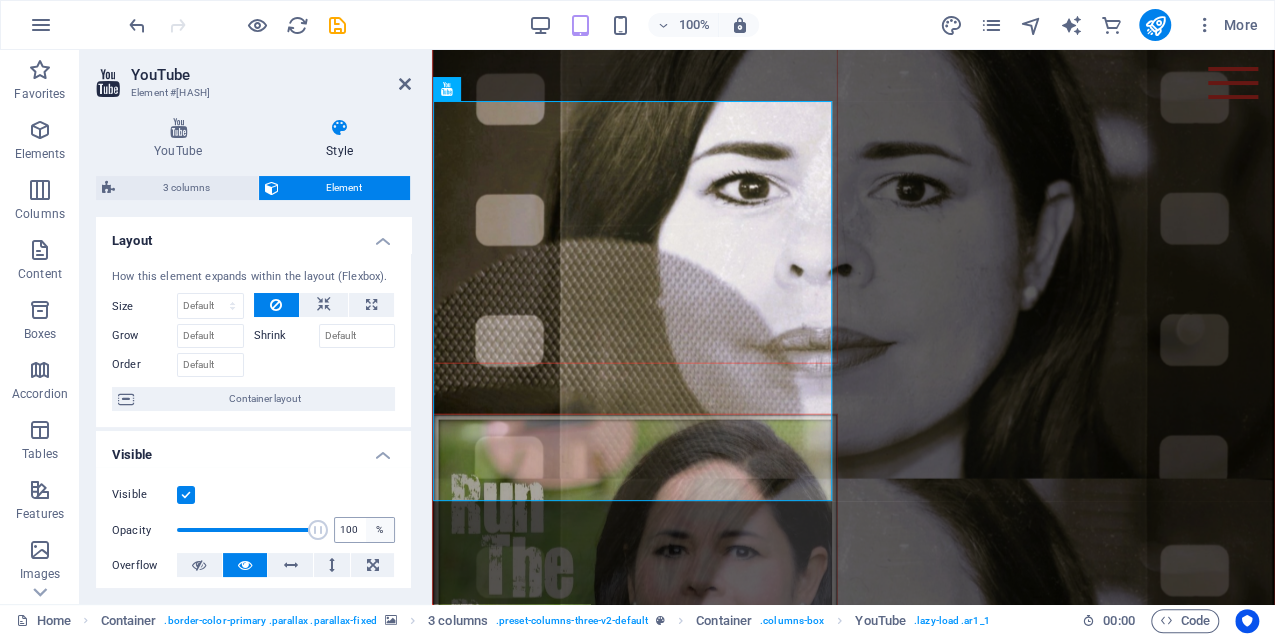 drag, startPoint x: 334, startPoint y: 528, endPoint x: 379, endPoint y: 526, distance: 45.044422 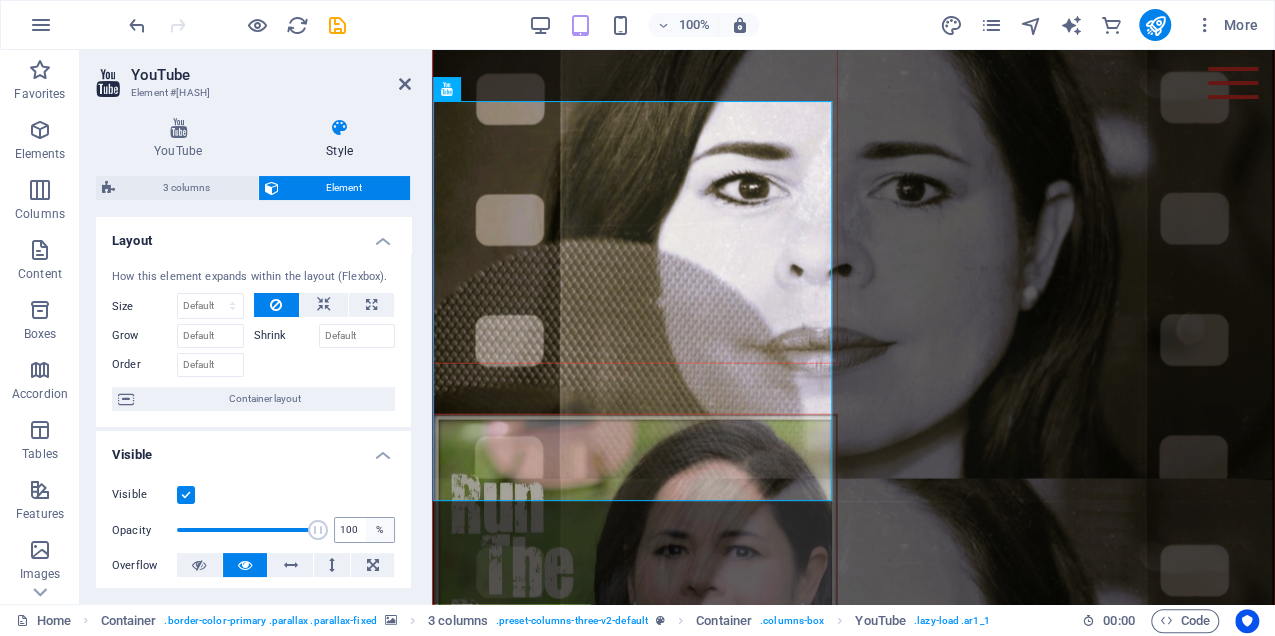 click on "Opacity 100 %" at bounding box center [253, 530] 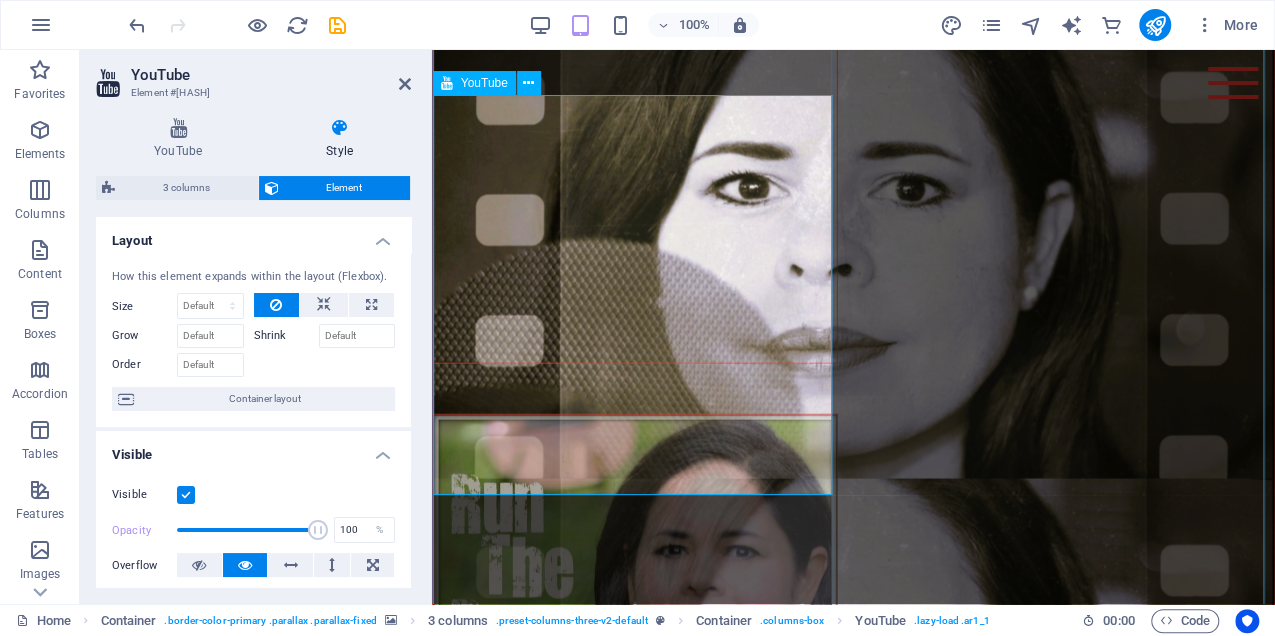 scroll, scrollTop: 3480, scrollLeft: 0, axis: vertical 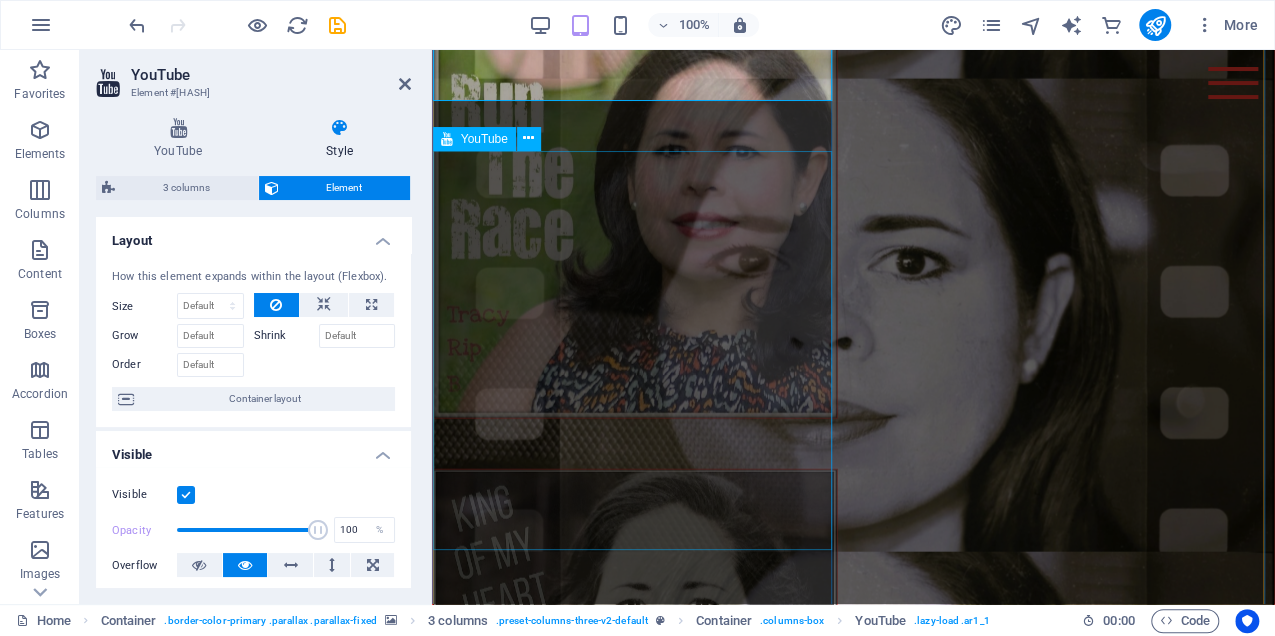 click at bounding box center [635, 216] 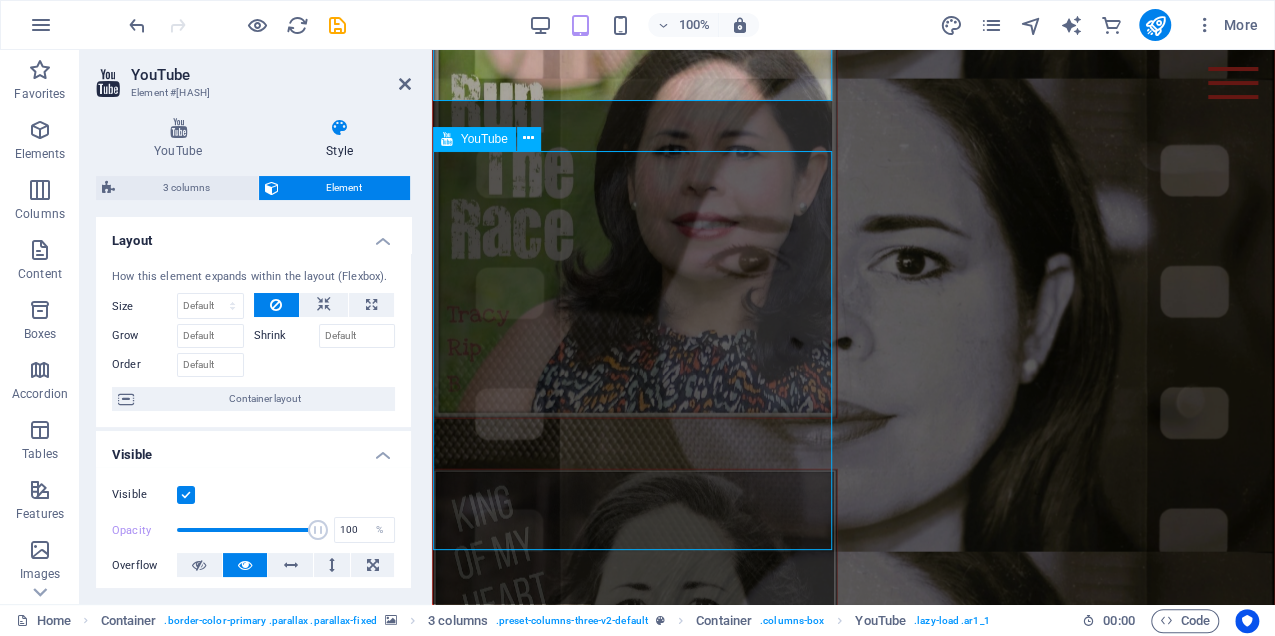 click at bounding box center [635, 216] 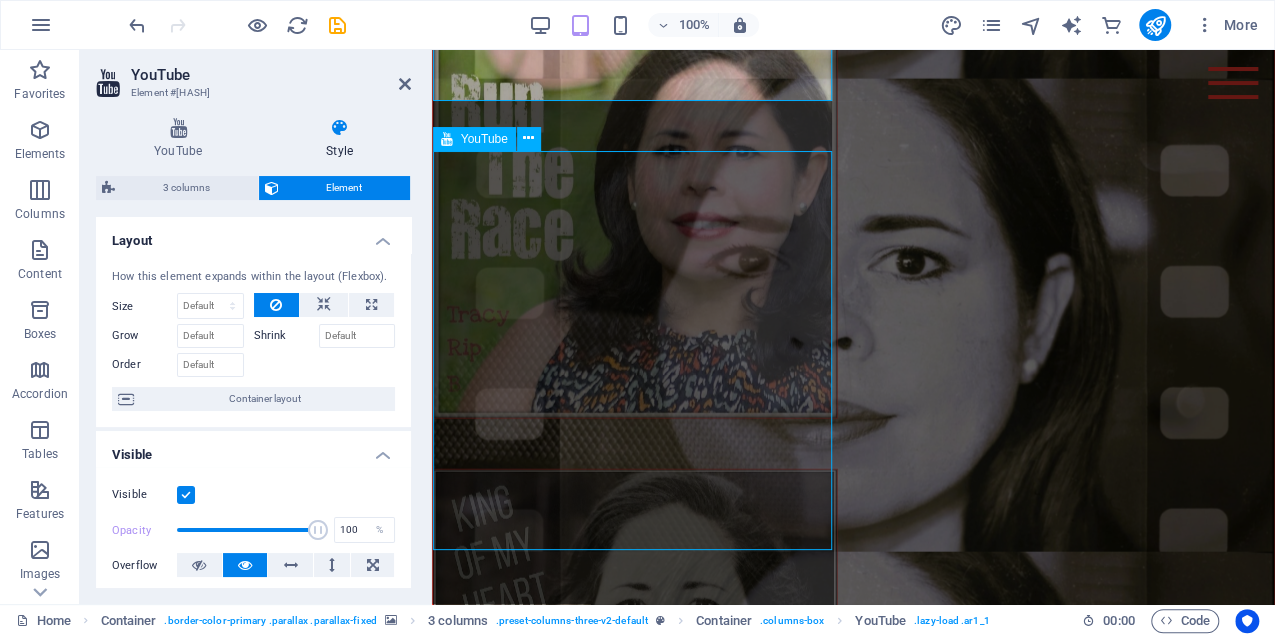 select on "ar1_1" 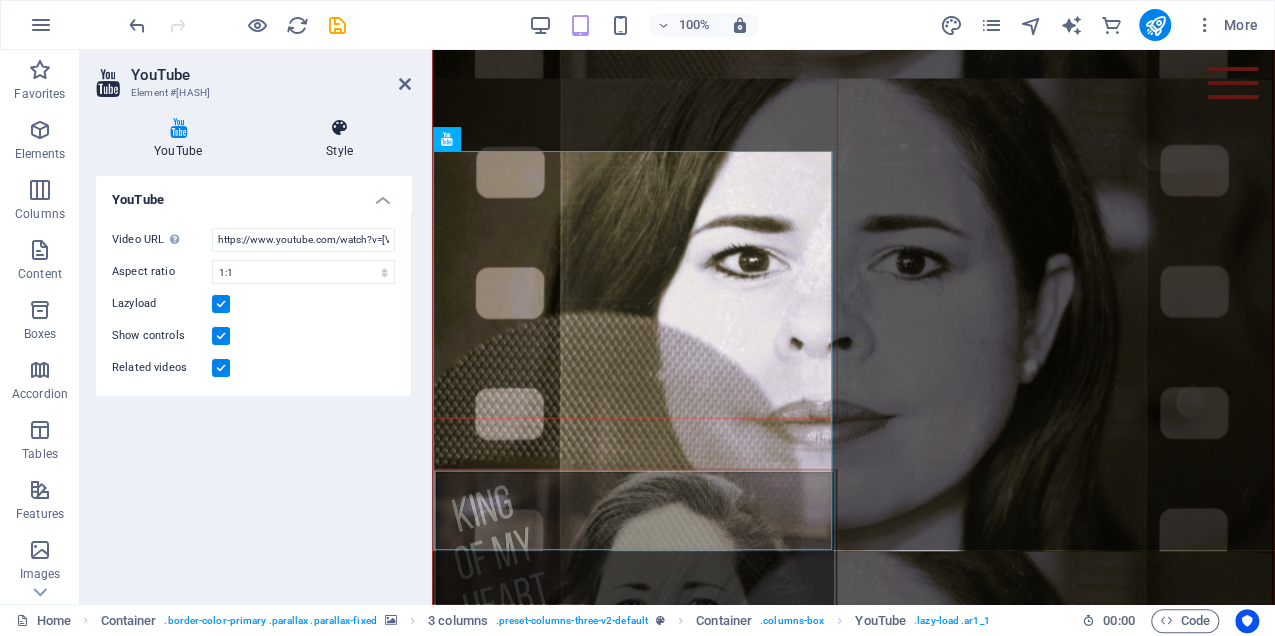 click on "Style" at bounding box center [339, 139] 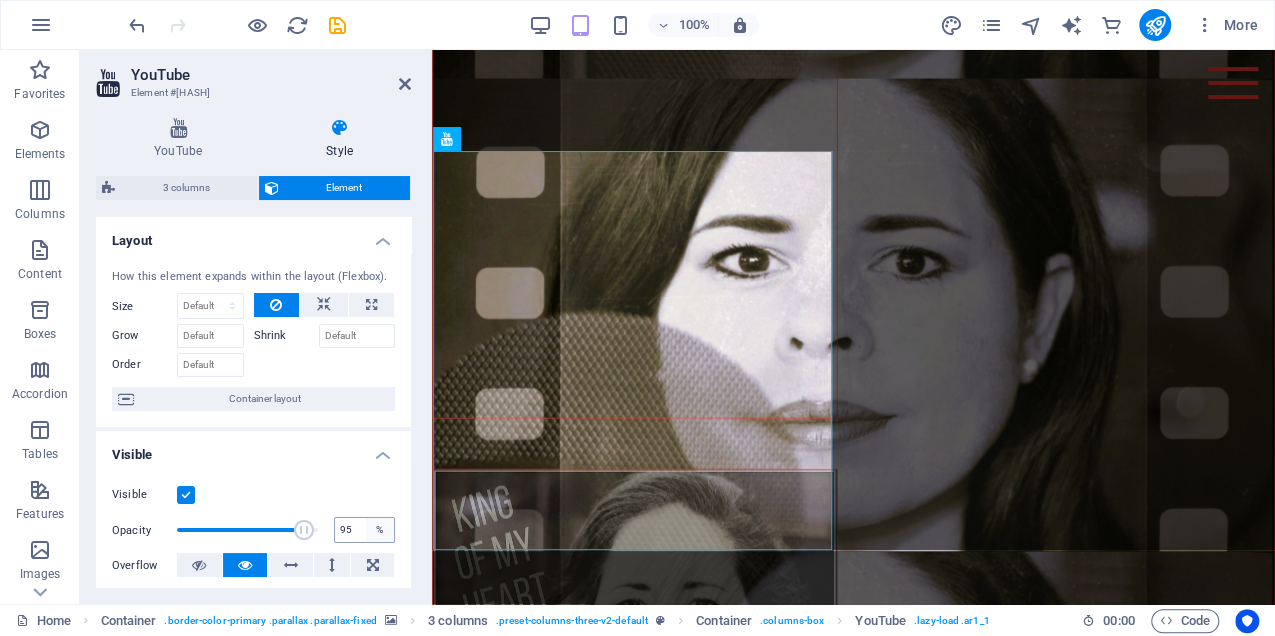 type on "100" 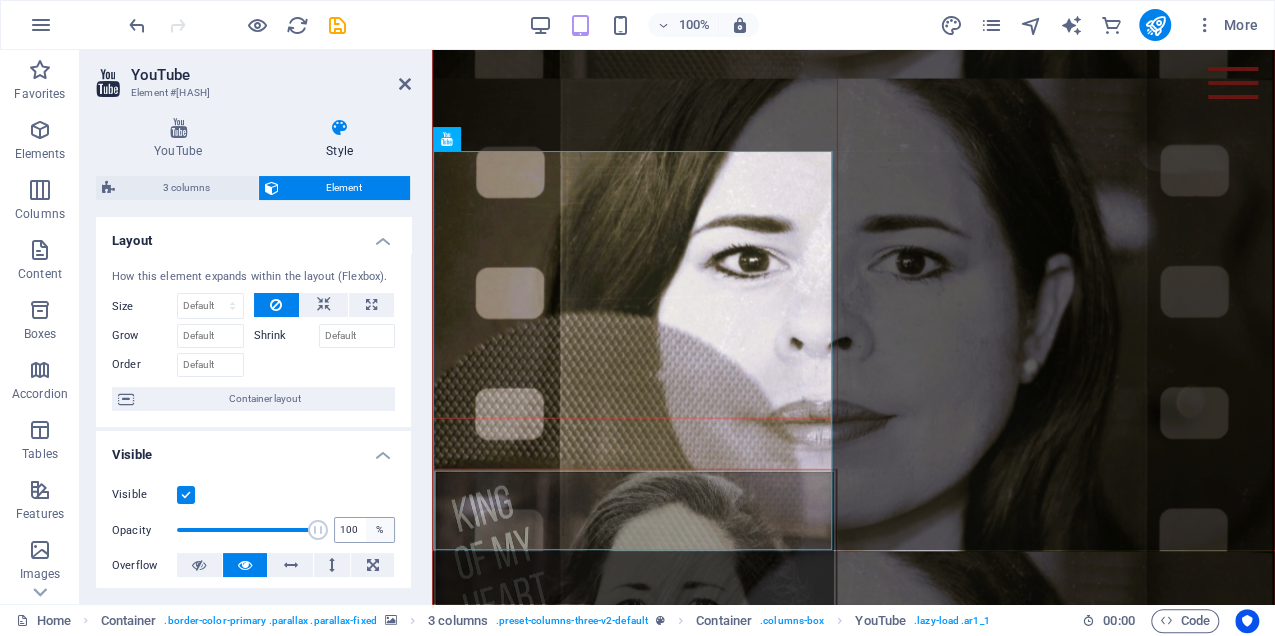 drag, startPoint x: 300, startPoint y: 525, endPoint x: 376, endPoint y: 526, distance: 76.00658 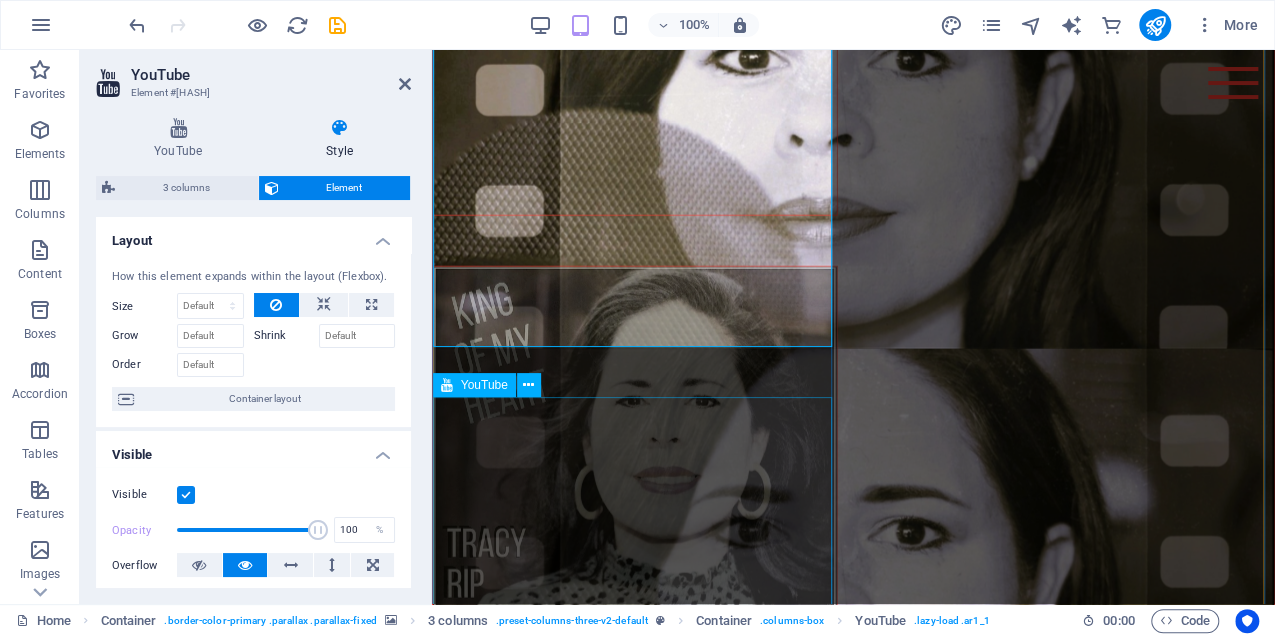 scroll, scrollTop: 3880, scrollLeft: 0, axis: vertical 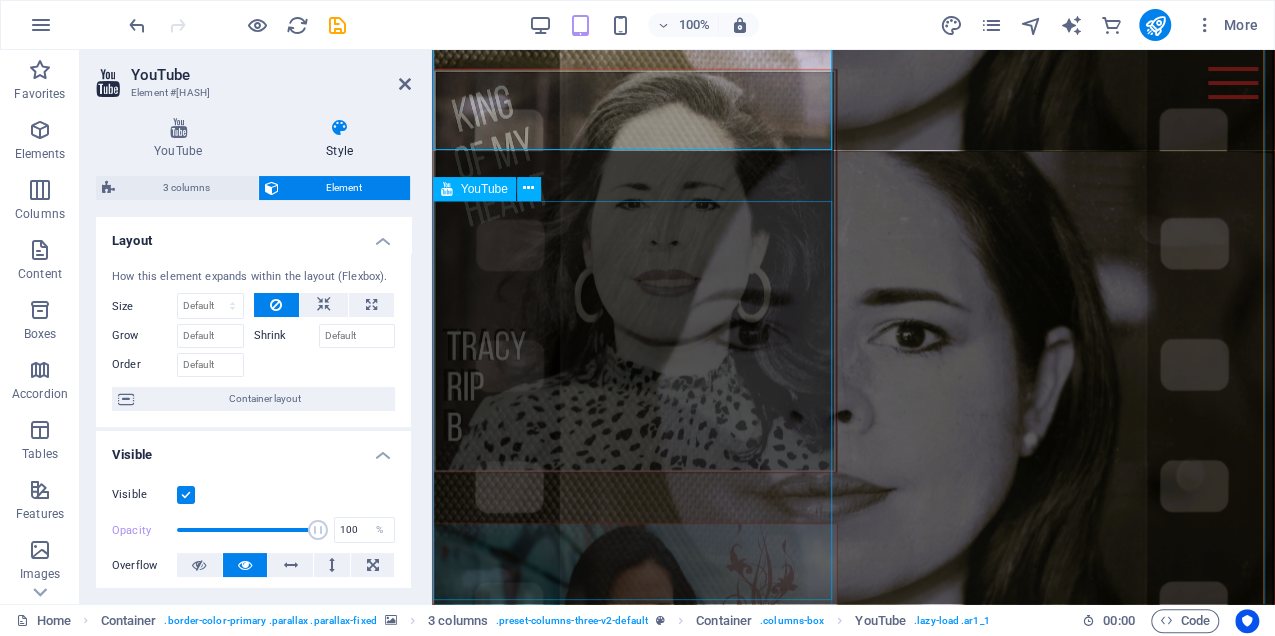 click at bounding box center (635, 271) 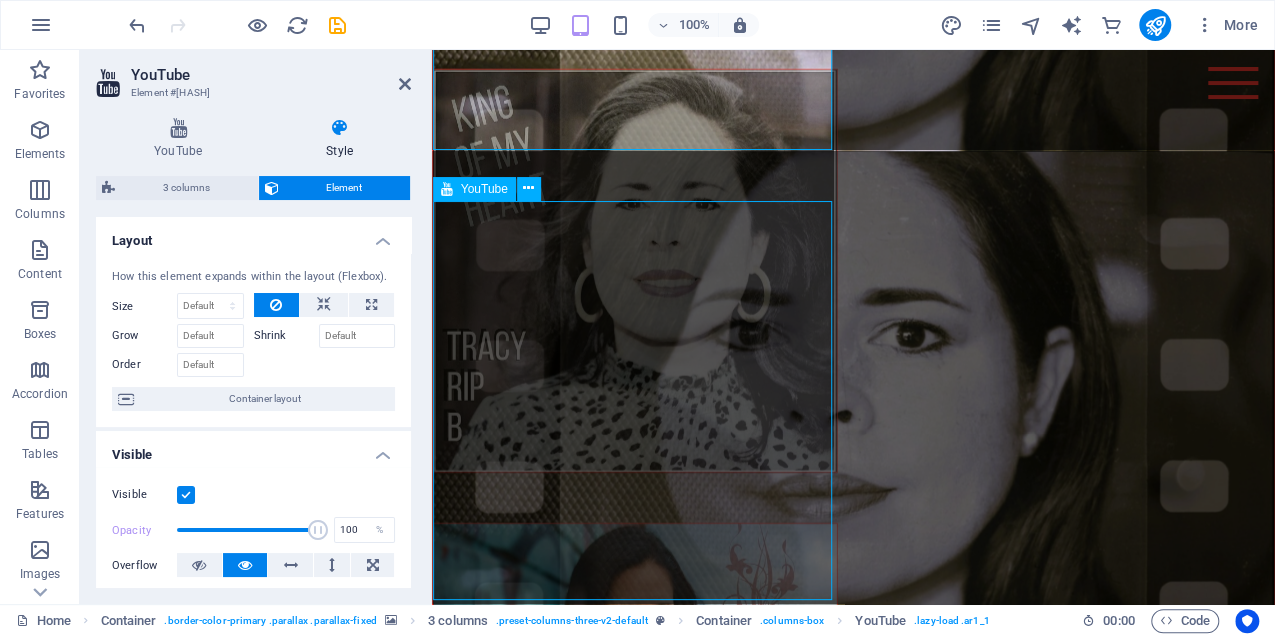 click at bounding box center [635, 271] 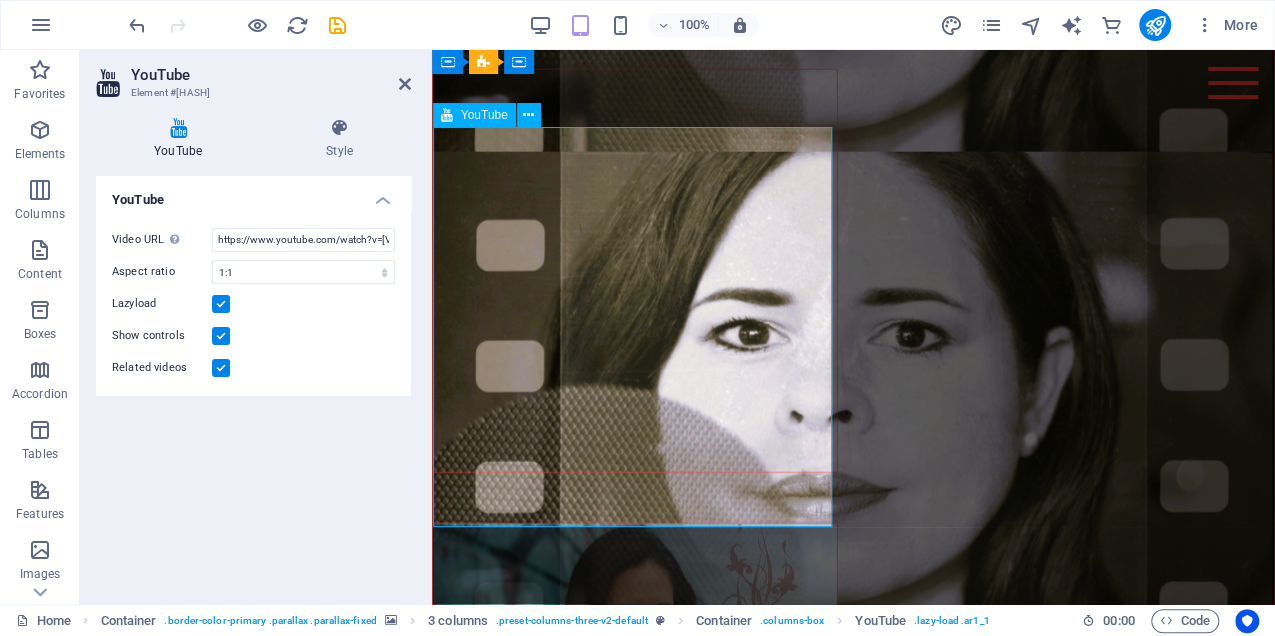 scroll, scrollTop: 3953, scrollLeft: 0, axis: vertical 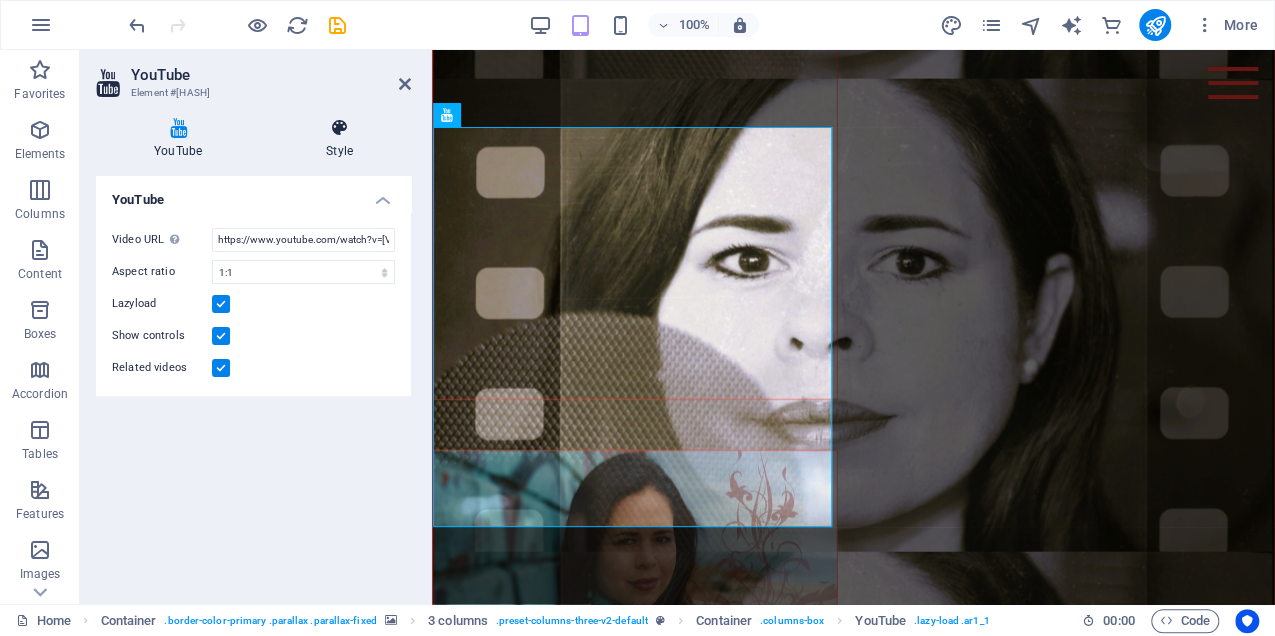 click on "Style" at bounding box center [339, 139] 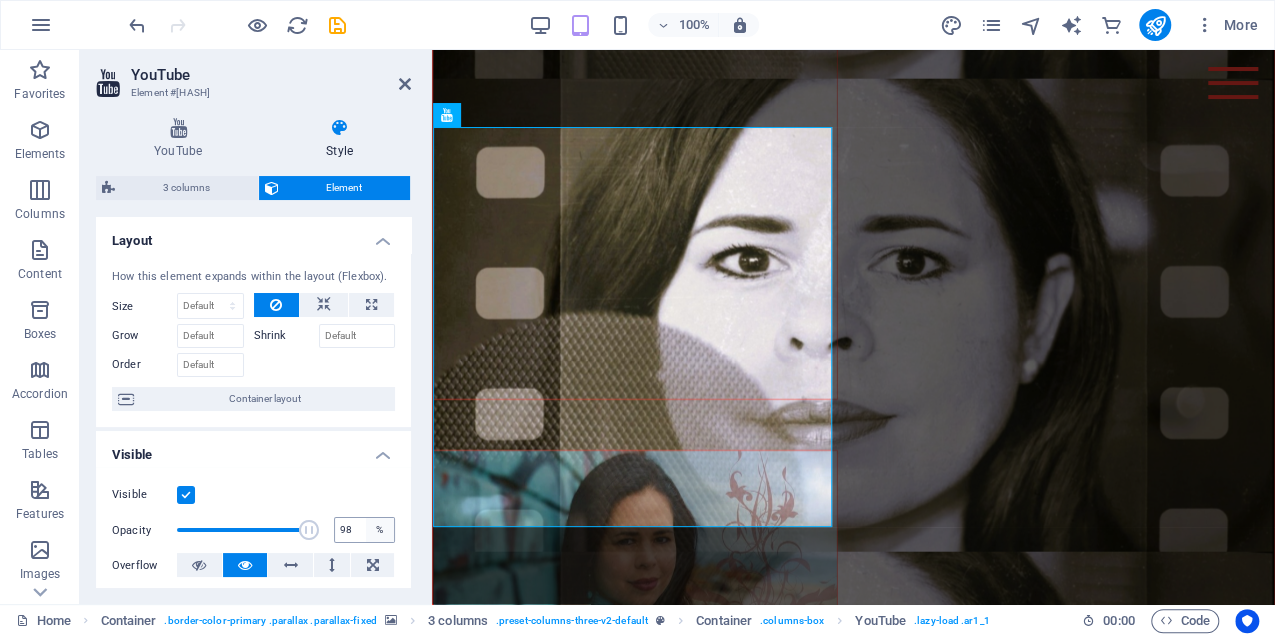type on "100" 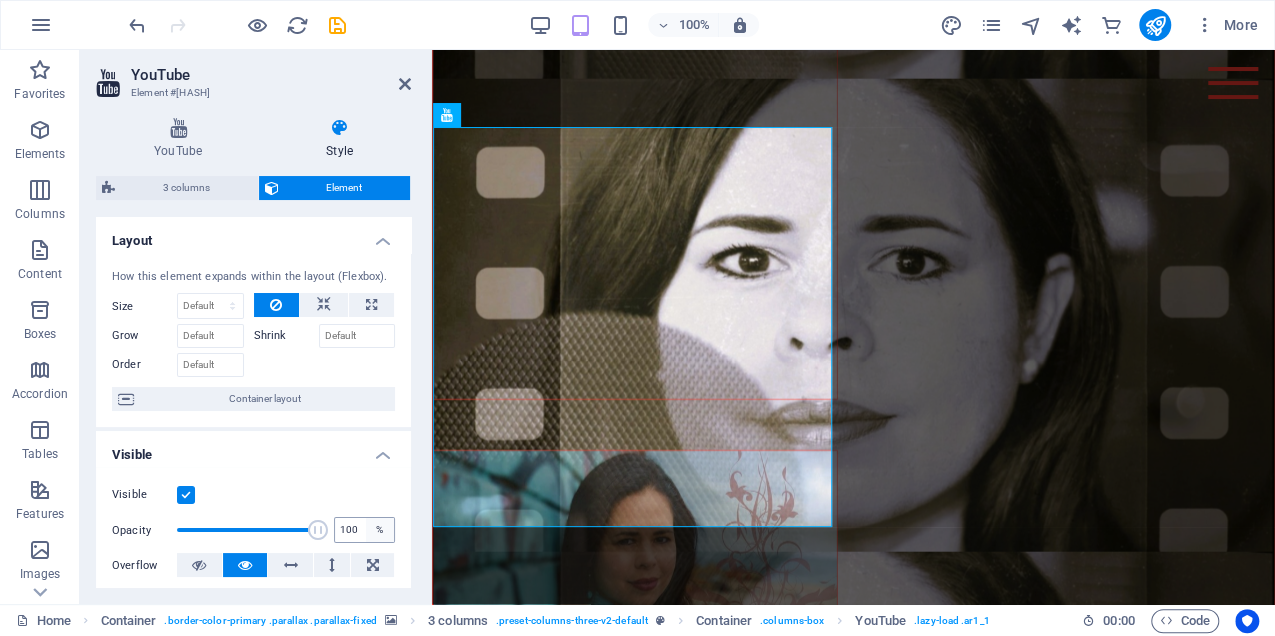 drag, startPoint x: 302, startPoint y: 530, endPoint x: 373, endPoint y: 534, distance: 71.11259 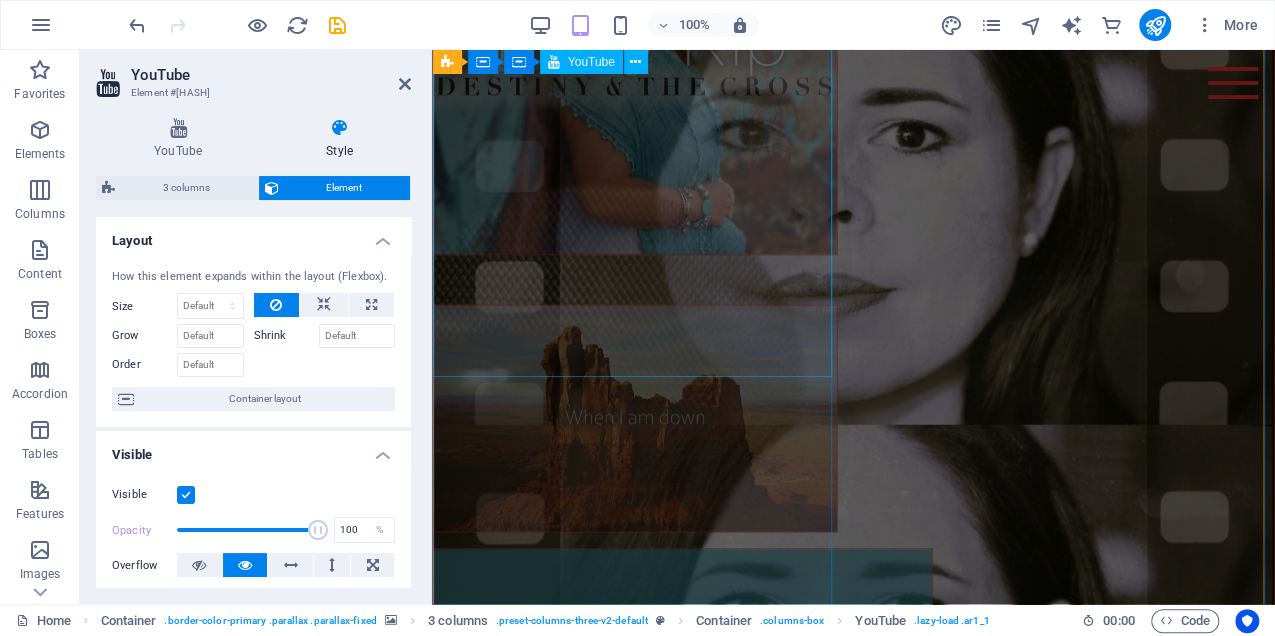 click at bounding box center (635, 52) 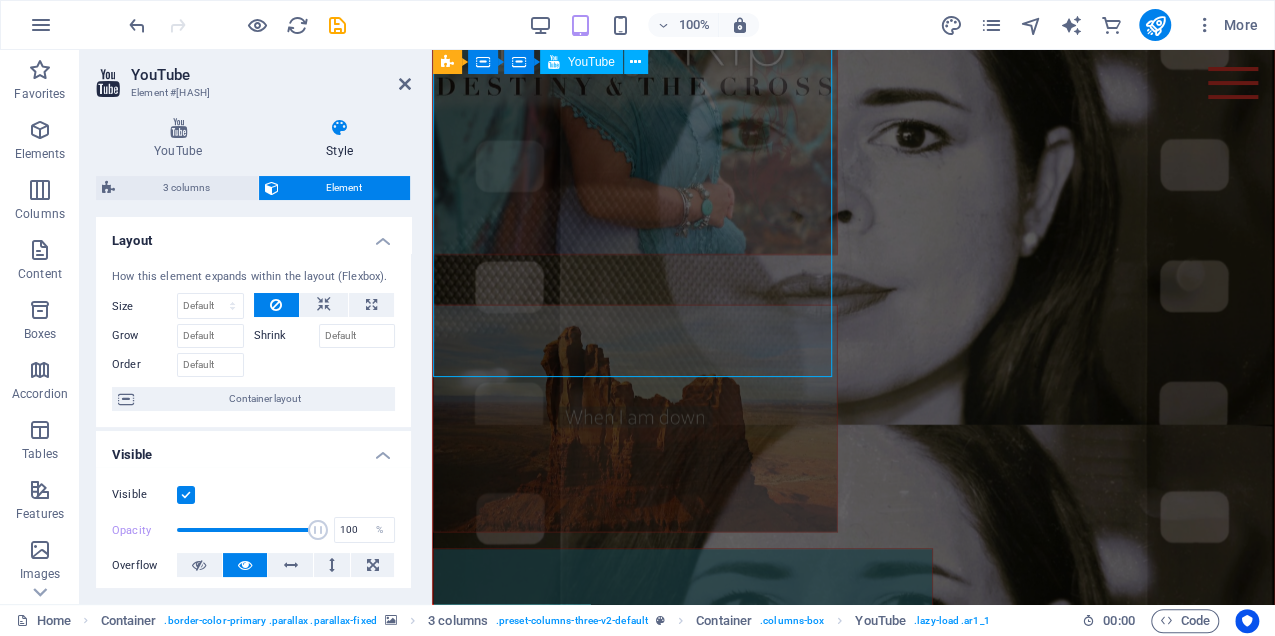 click at bounding box center (635, 52) 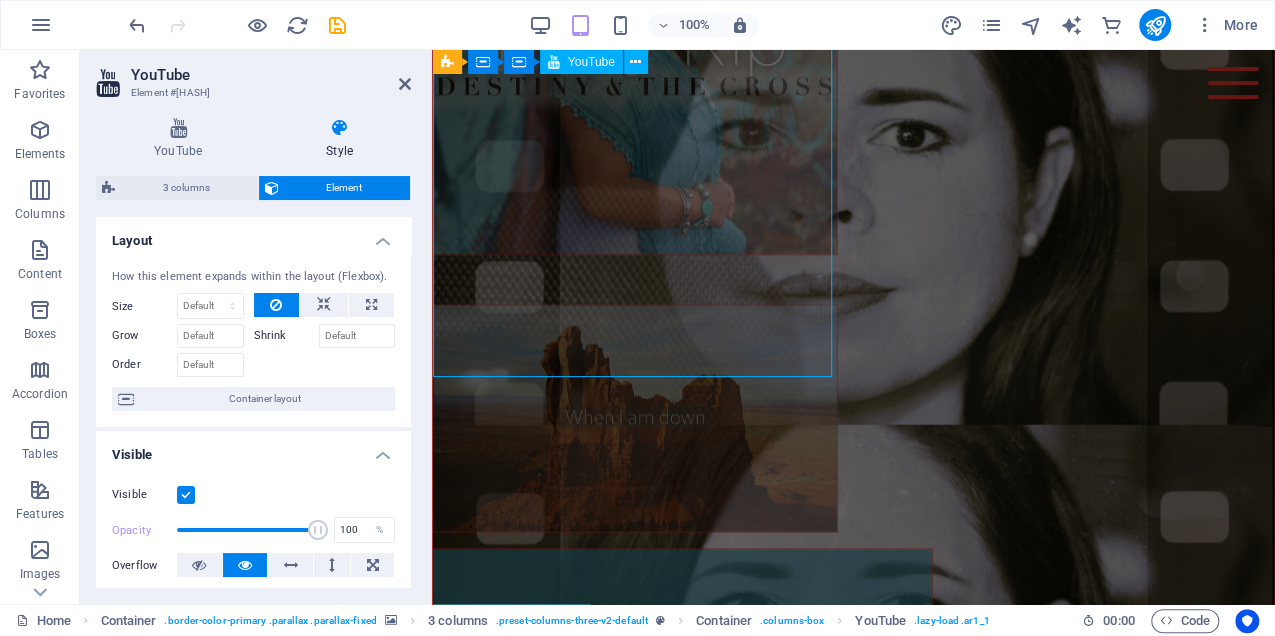 select on "ar1_1" 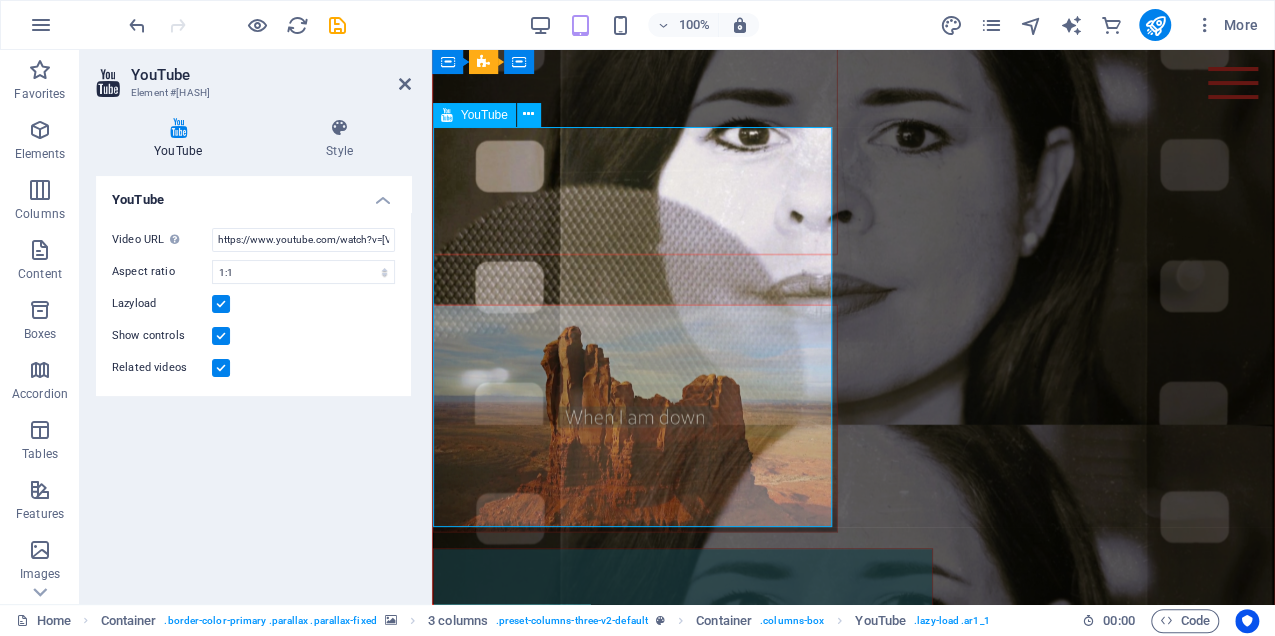 scroll, scrollTop: 4403, scrollLeft: 0, axis: vertical 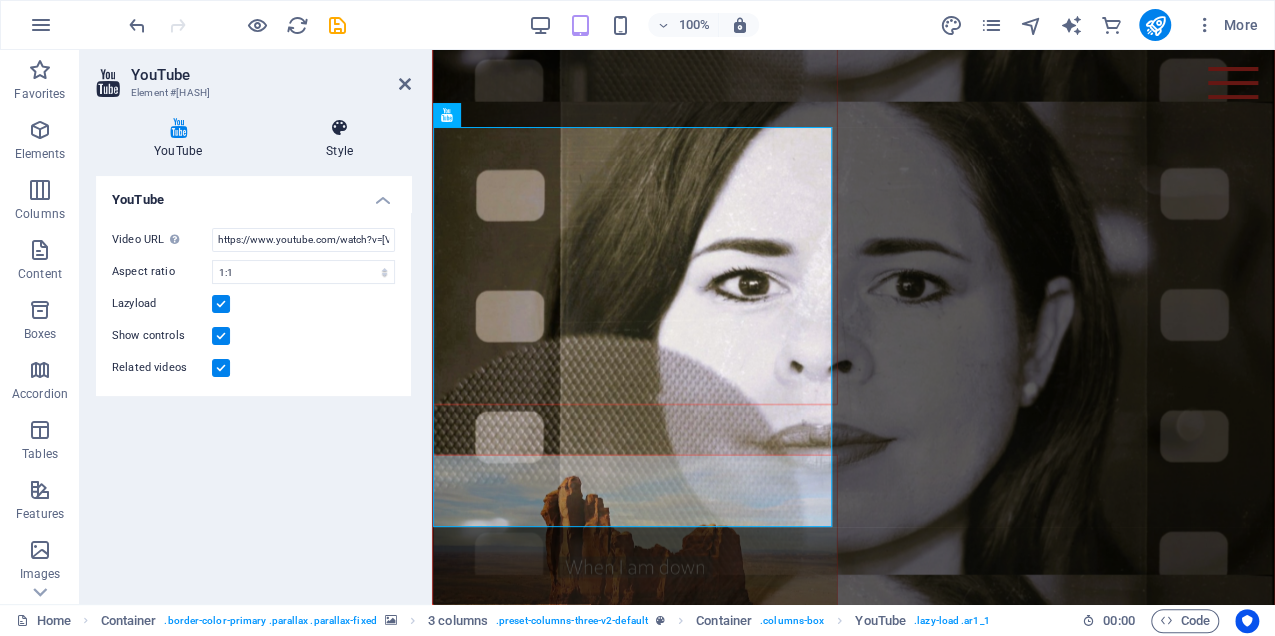 click at bounding box center [339, 128] 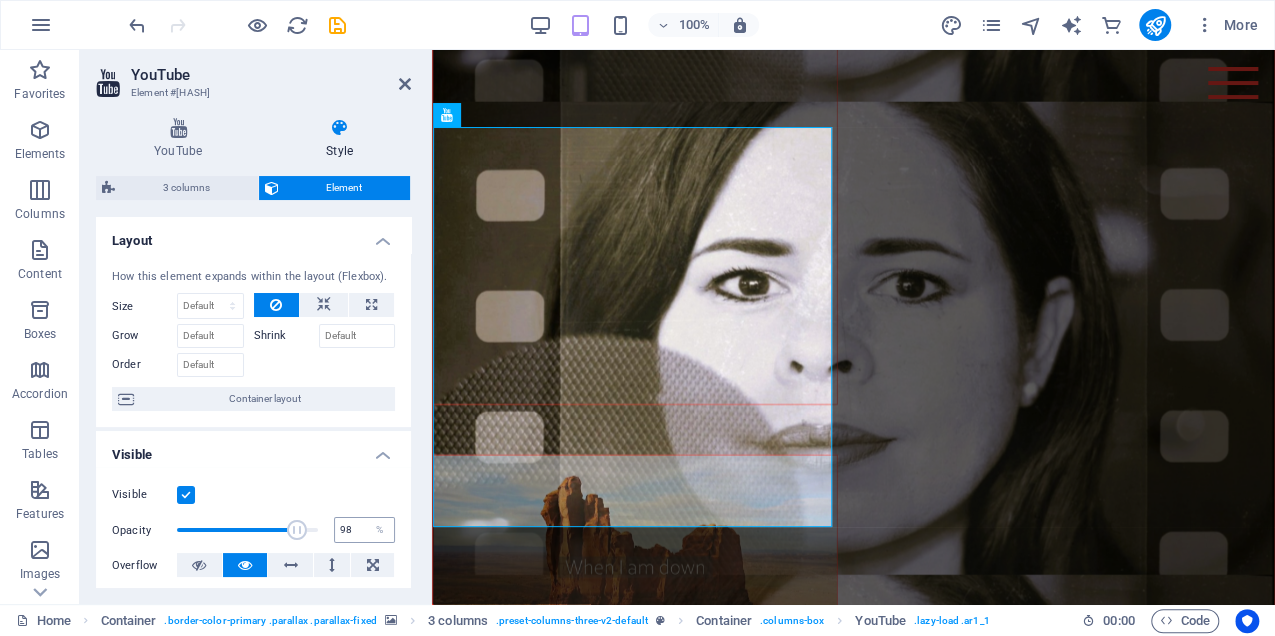 type on "100" 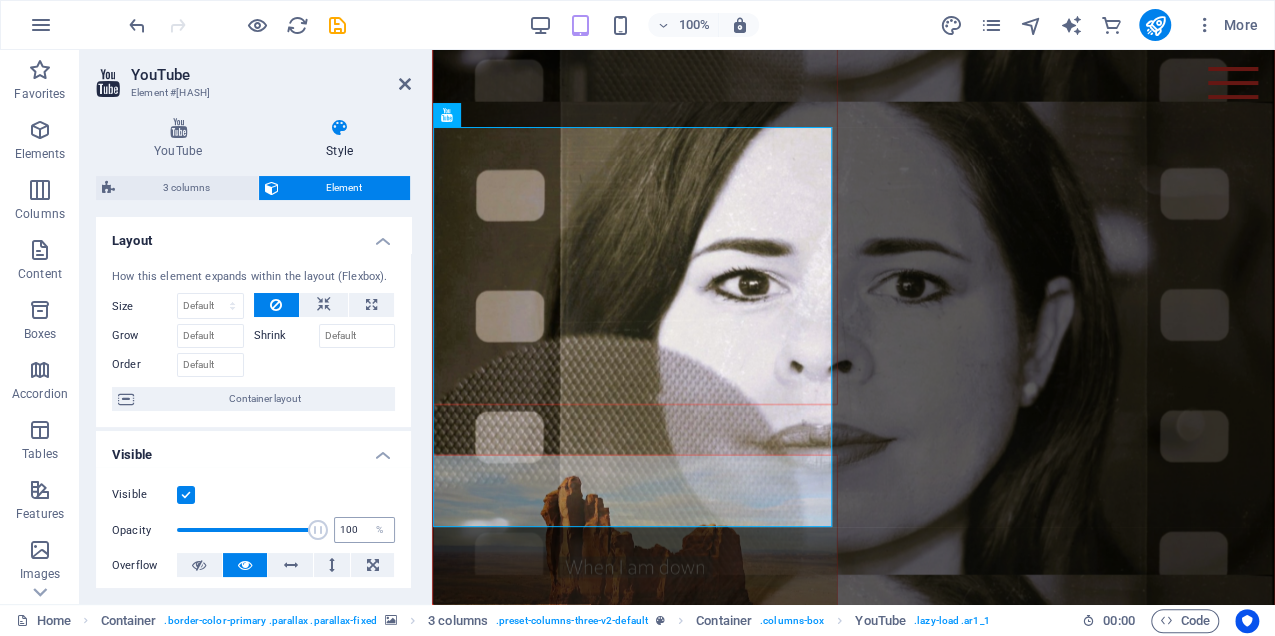 drag, startPoint x: 293, startPoint y: 528, endPoint x: 354, endPoint y: 526, distance: 61.03278 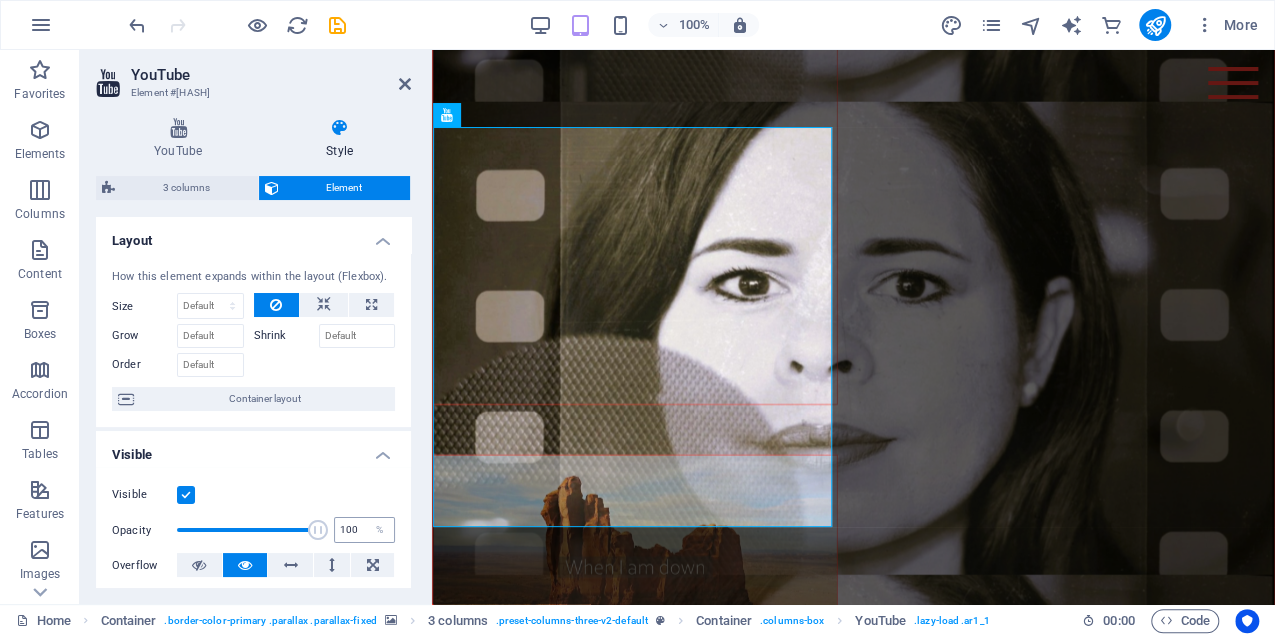 click on "Opacity 100 %" at bounding box center [253, 530] 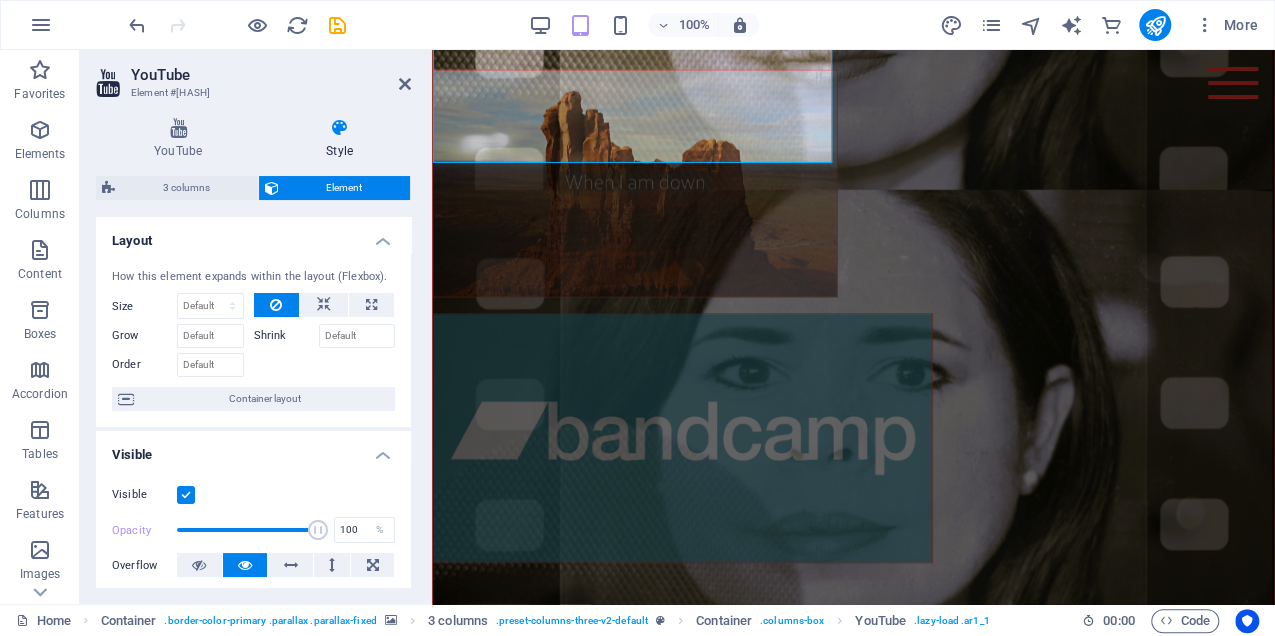 scroll, scrollTop: 4803, scrollLeft: 0, axis: vertical 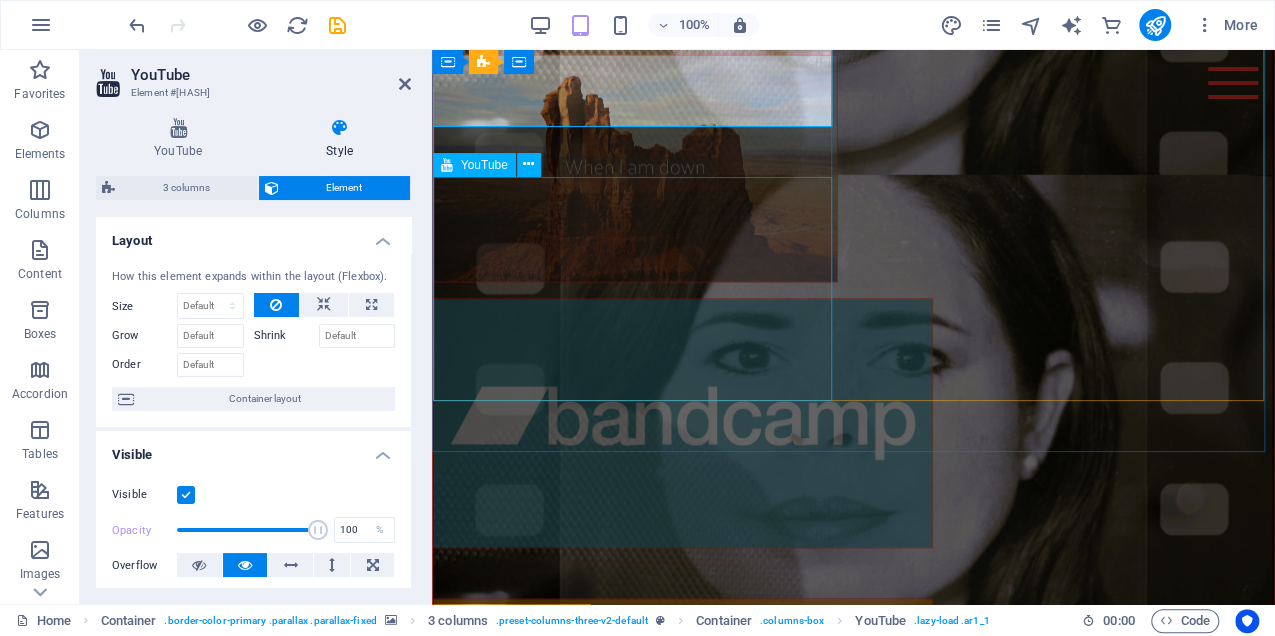 click at bounding box center (635, 169) 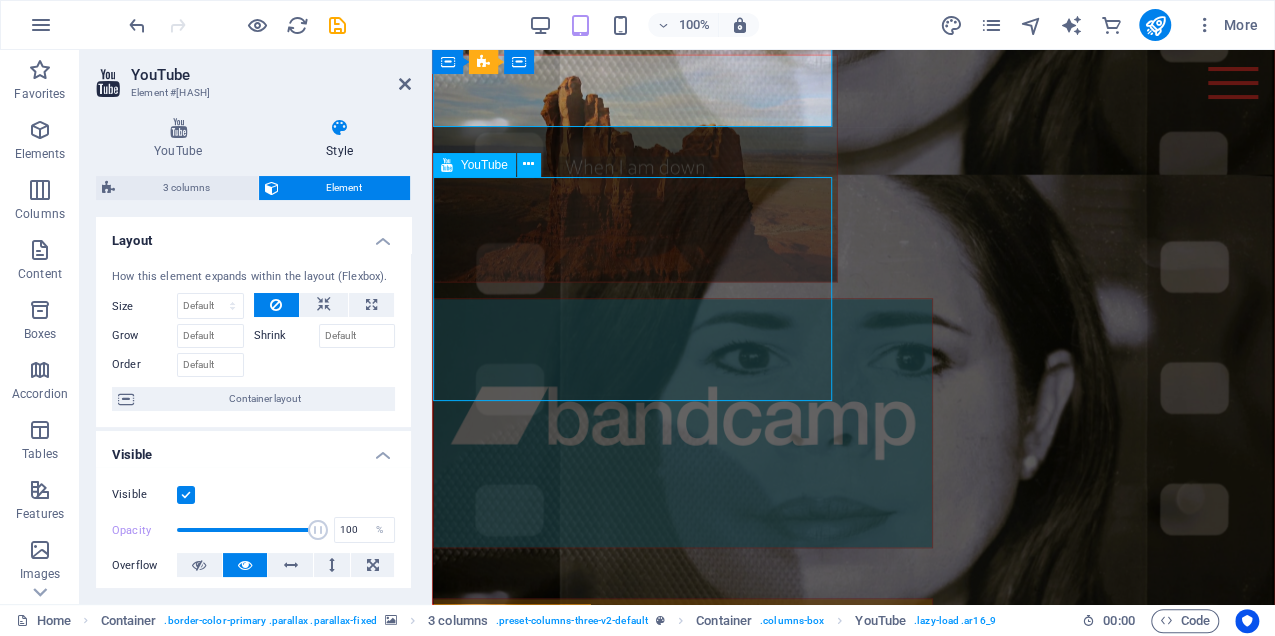 click at bounding box center (635, 169) 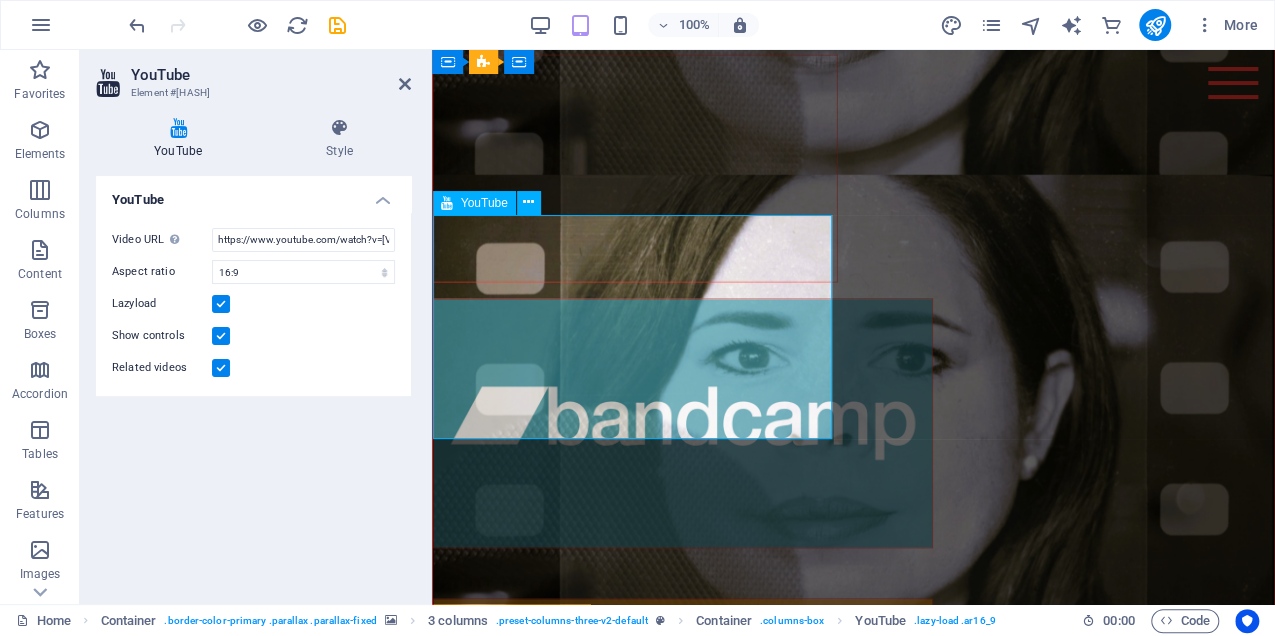 scroll, scrollTop: 4765, scrollLeft: 0, axis: vertical 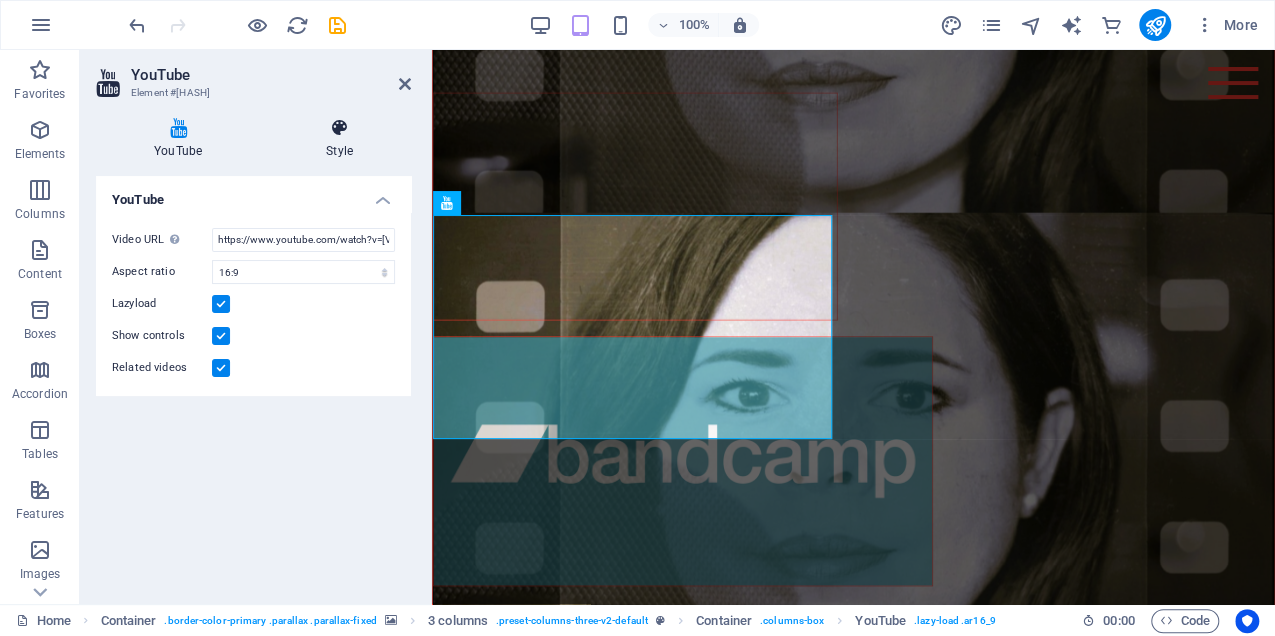 click at bounding box center [339, 128] 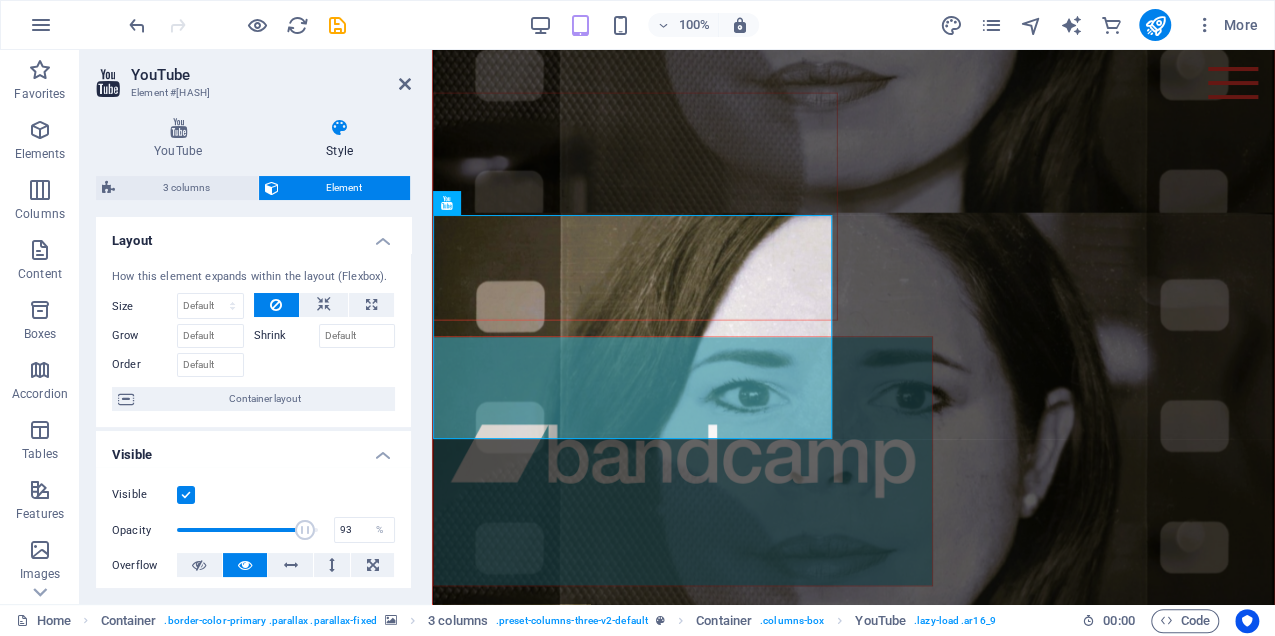 type on "100" 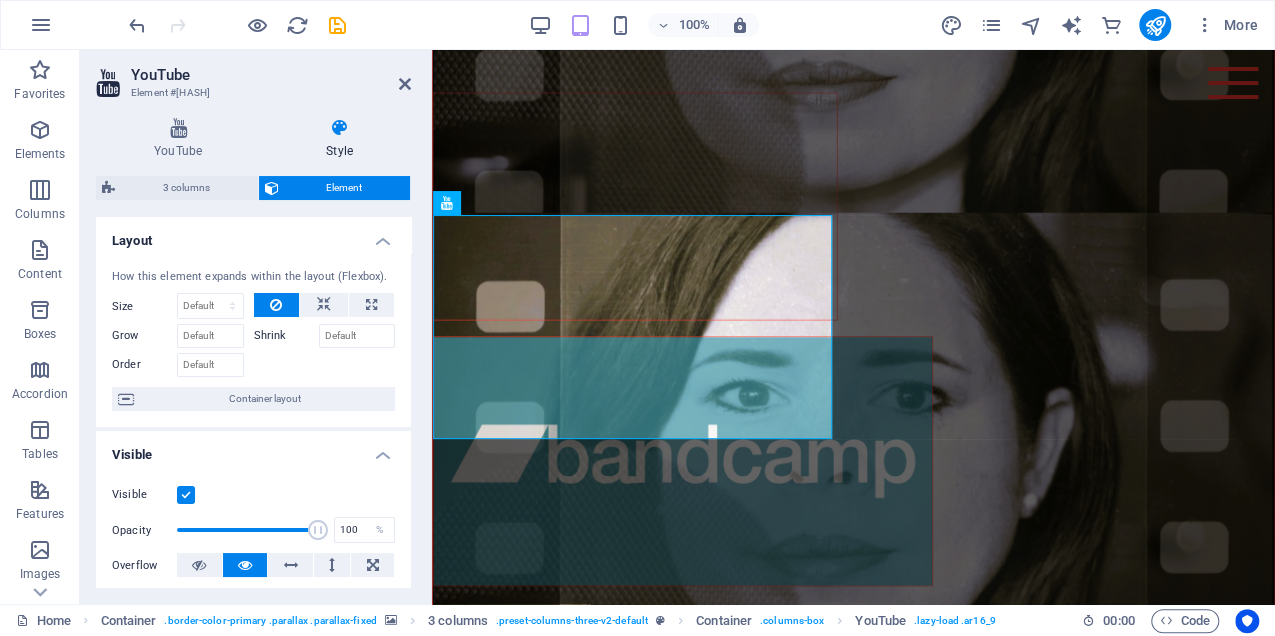 drag, startPoint x: 302, startPoint y: 531, endPoint x: 361, endPoint y: 510, distance: 62.625874 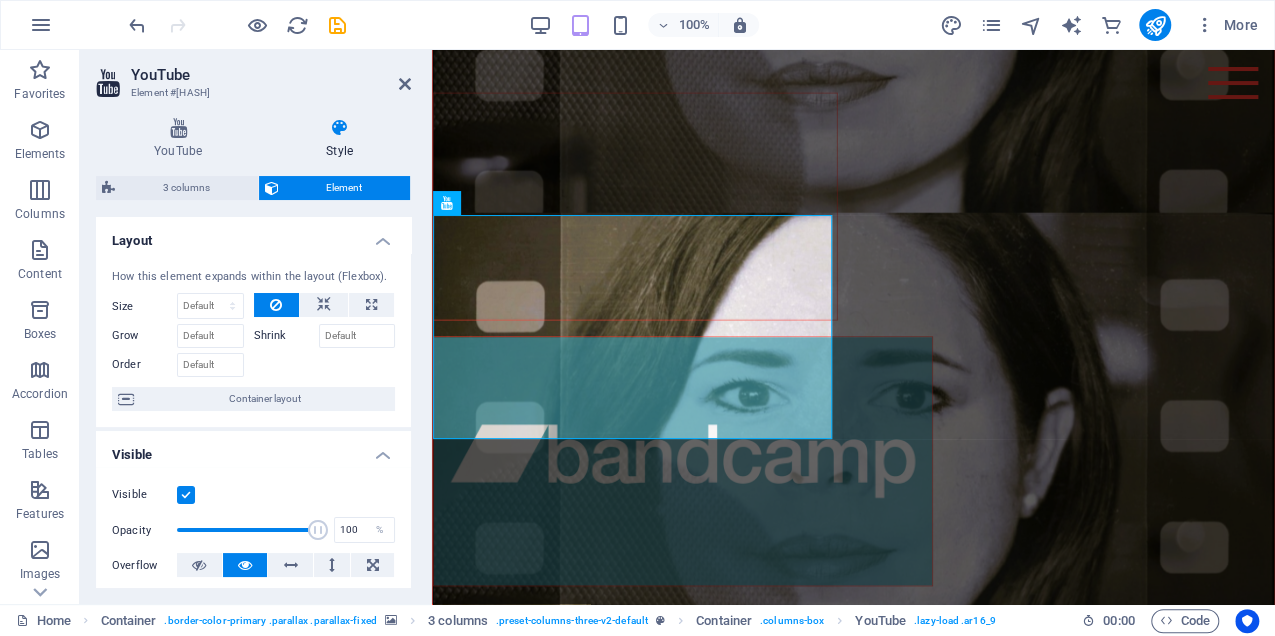 click on "Opacity 100 %" at bounding box center [253, 530] 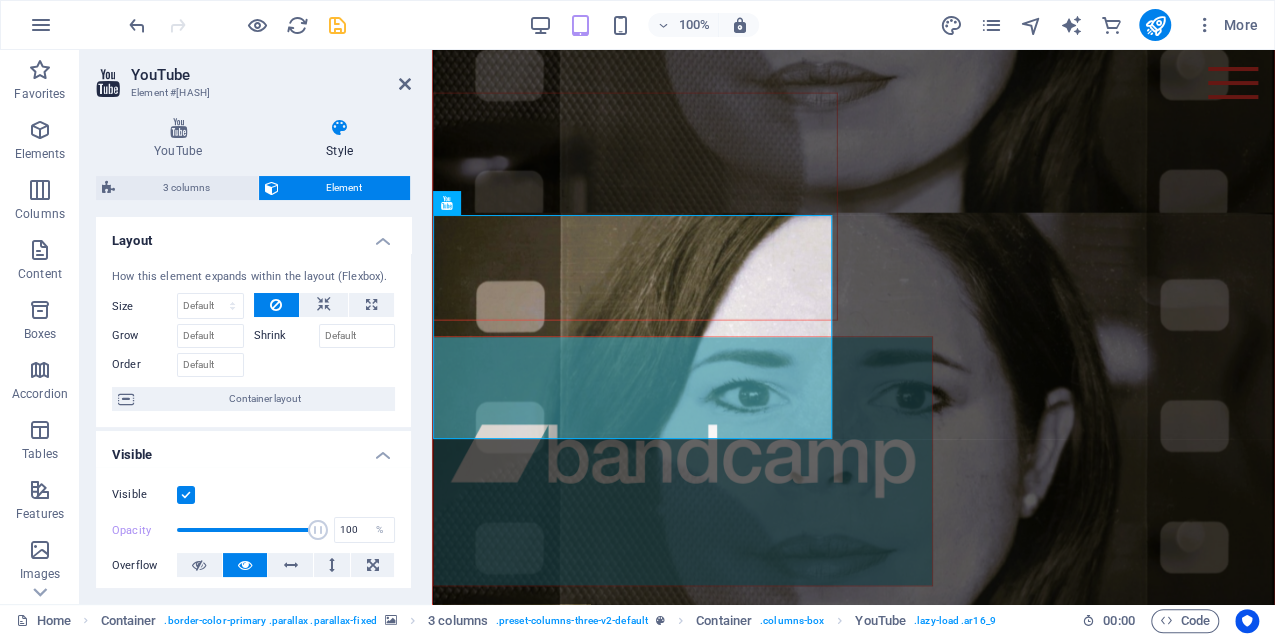 click at bounding box center (337, 25) 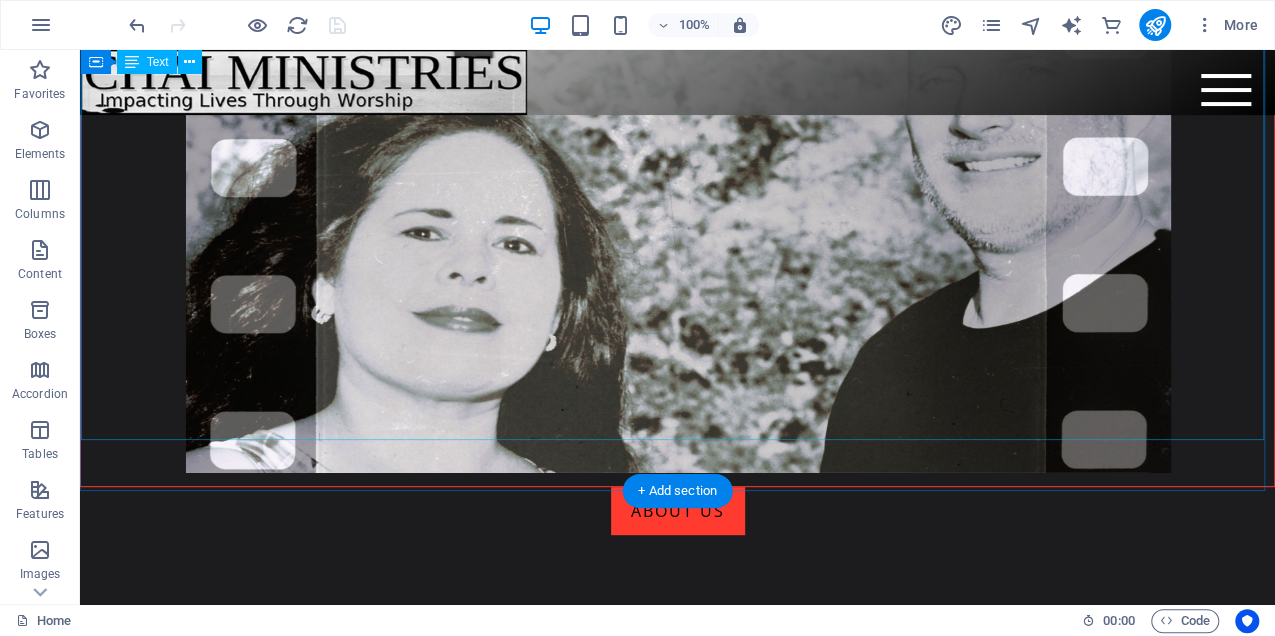 scroll, scrollTop: 0, scrollLeft: 0, axis: both 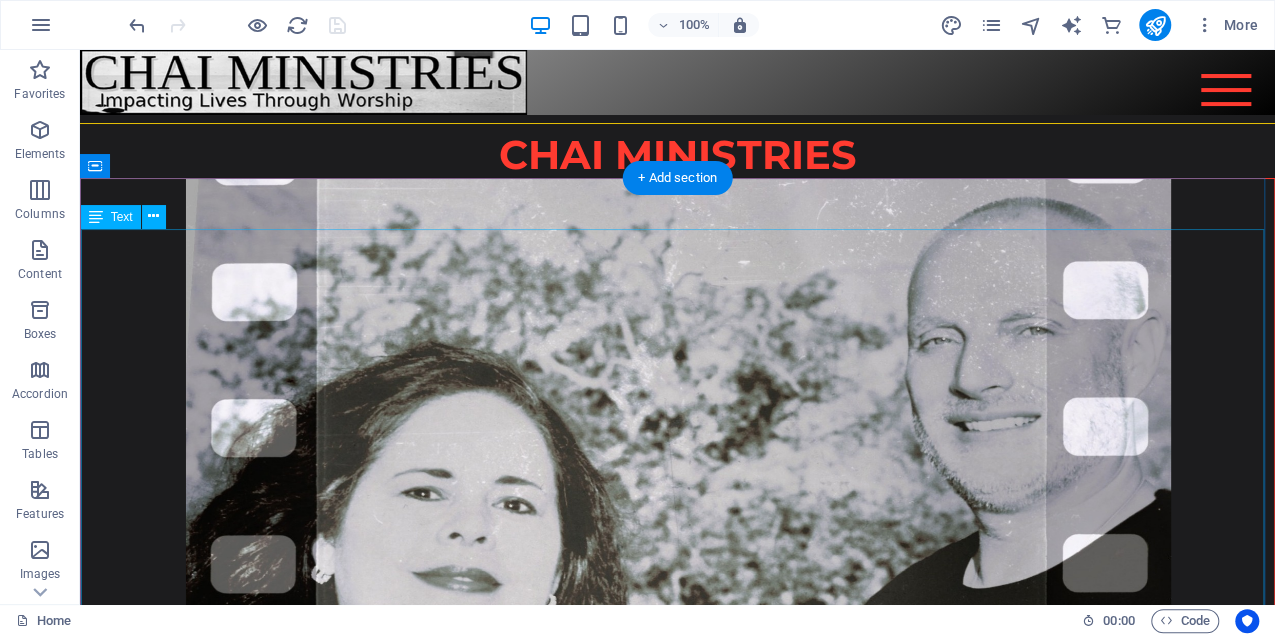 click on "Welcome To Our Website! We are [FIRST] [LAST]. CHAI Ministries was birthed in [YEAR],  born out of their shared passion for music and their desire to serve others.  As a devoted husband and wife Christian musical duo,  they are committed to their calling,  as unto the Lord. Through the transformative power of worship music, we strive to uplift spirits,  bring joy and nurture hearts of all who engage with our ministry, for God's glory. The word "CHAI", in Hebrew, means Life,  and it perfectly reflects our unwavering dedication to helping others discover the abundant life  that flows from a deep and personal relationship with Jesus.   We are committed to guiding others on this journey toward finding peace, purpose, and fulfillment. Thank you for taking the time to join us on this blessed and meaningful journey!  We are excited to share our music and the message of hope that resonates within it." at bounding box center (677, 462) 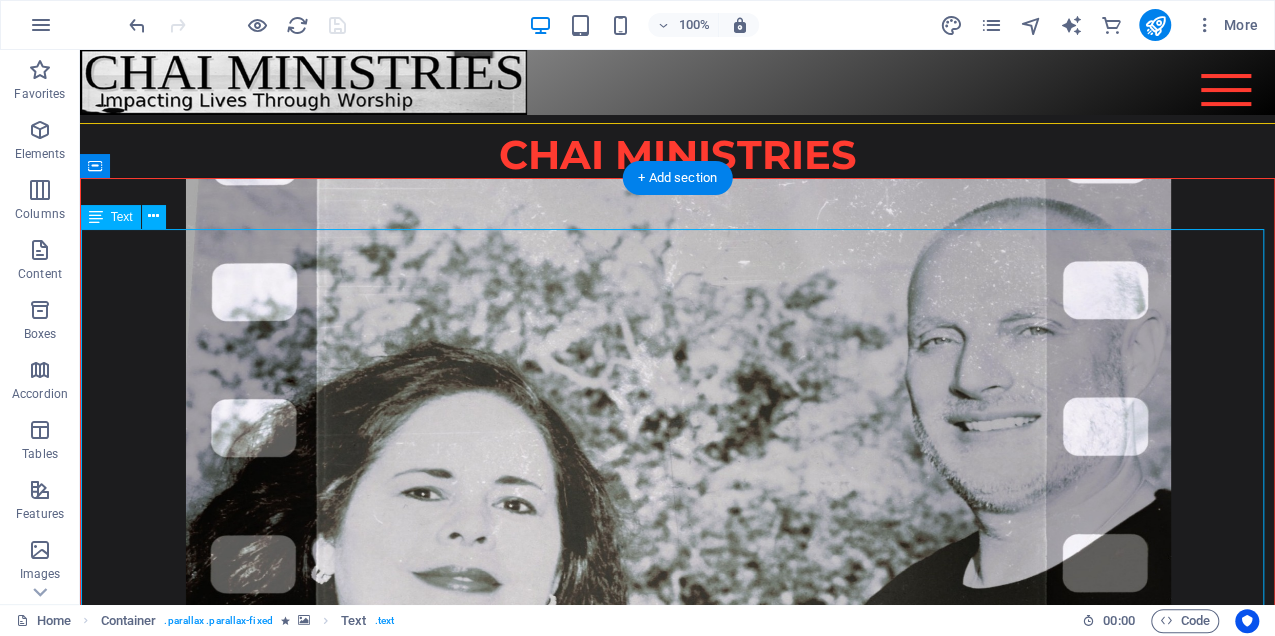 click on "Welcome To Our Website! We are [FIRST] [LAST]. CHAI Ministries was birthed in [YEAR],  born out of their shared passion for music and their desire to serve others.  As a devoted husband and wife Christian musical duo,  they are committed to their calling,  as unto the Lord. Through the transformative power of worship music, we strive to uplift spirits,  bring joy and nurture hearts of all who engage with our ministry, for God's glory. The word "CHAI", in Hebrew, means Life,  and it perfectly reflects our unwavering dedication to helping others discover the abundant life  that flows from a deep and personal relationship with Jesus.   We are committed to guiding others on this journey toward finding peace, purpose, and fulfillment. Thank you for taking the time to join us on this blessed and meaningful journey!  We are excited to share our music and the message of hope that resonates within it." at bounding box center [677, 462] 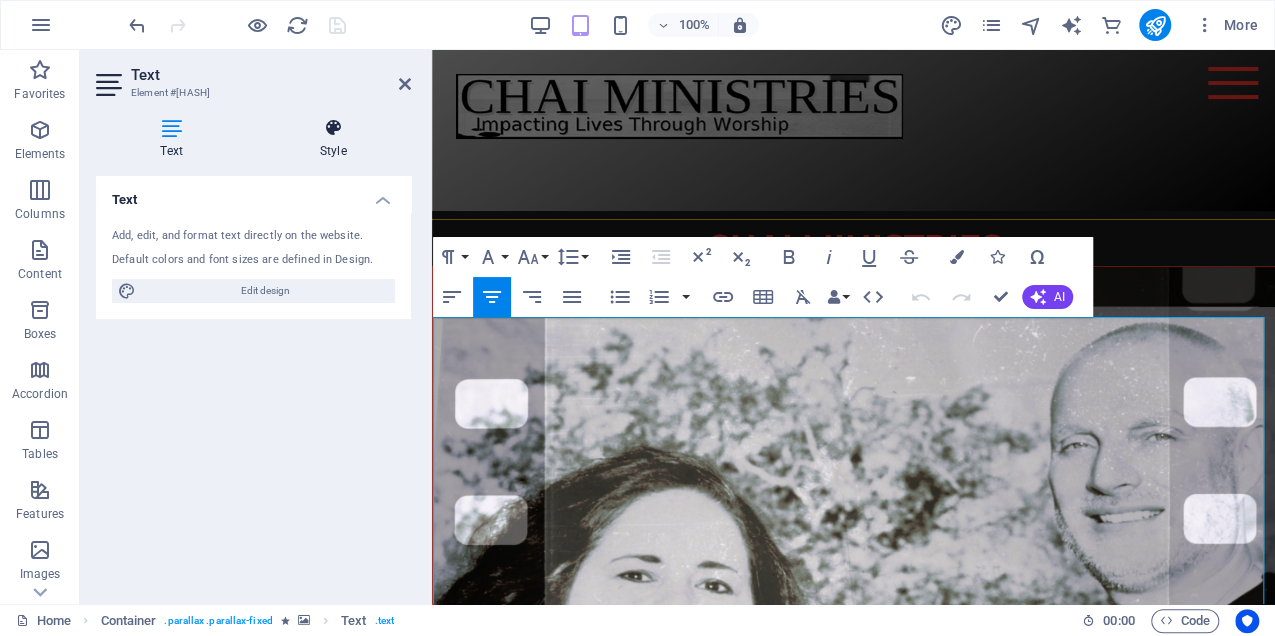 click at bounding box center (333, 128) 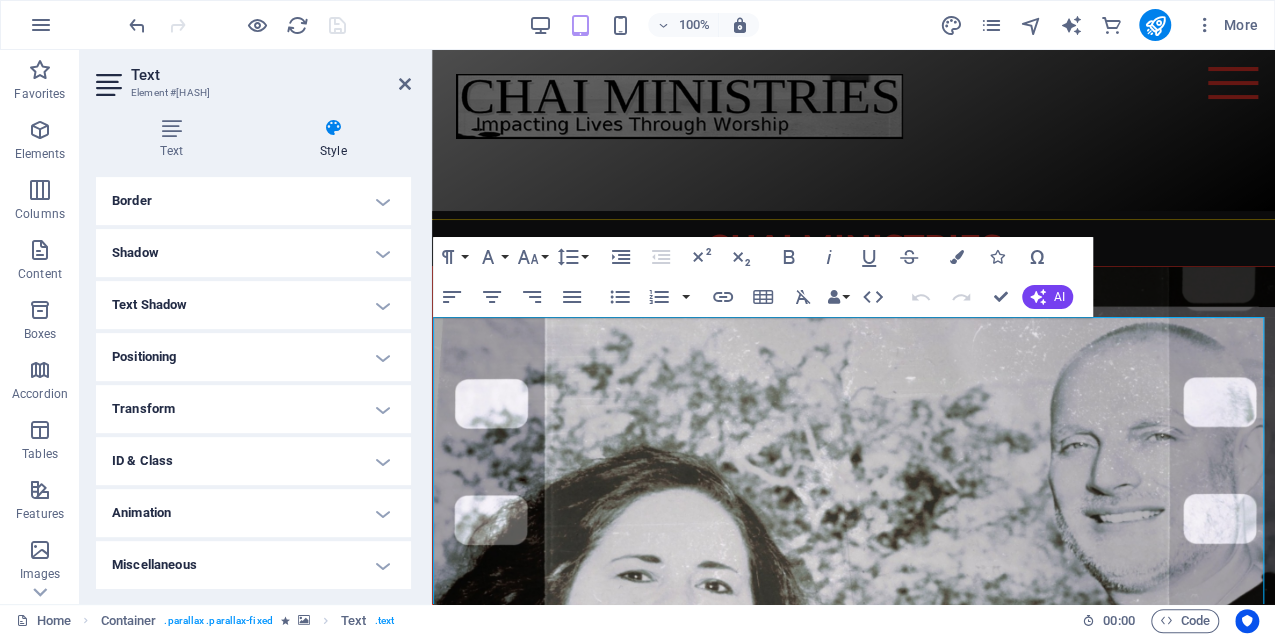 scroll, scrollTop: 0, scrollLeft: 0, axis: both 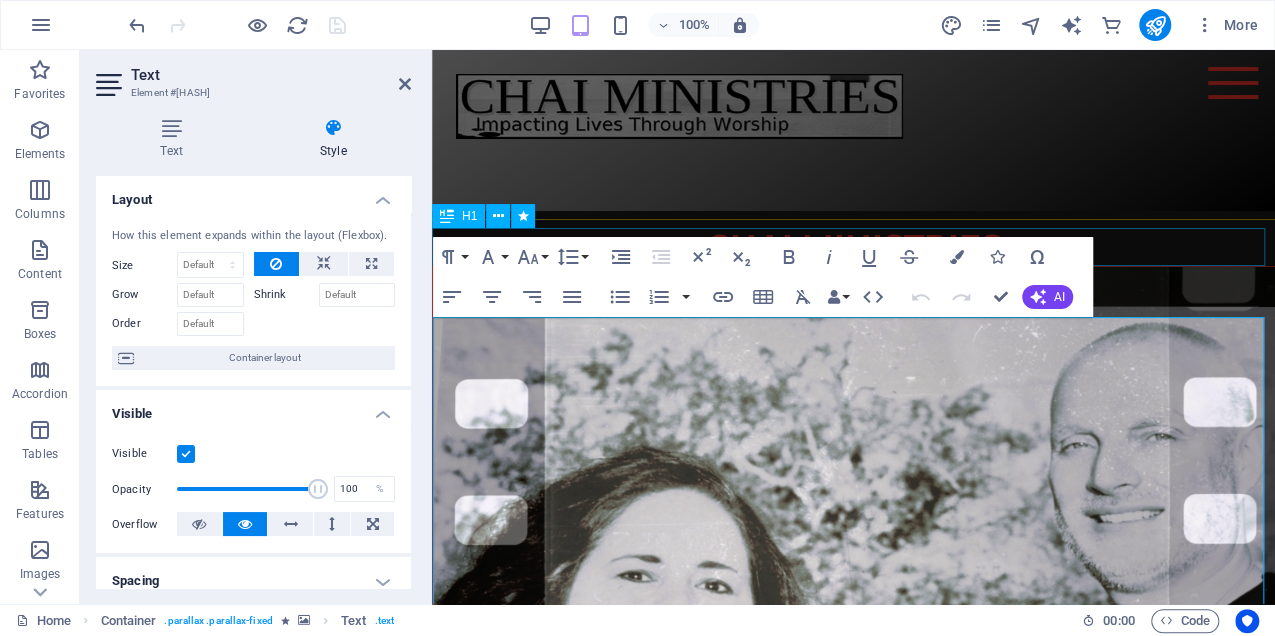 click on "CHAI MINISTRIES" at bounding box center [853, 247] 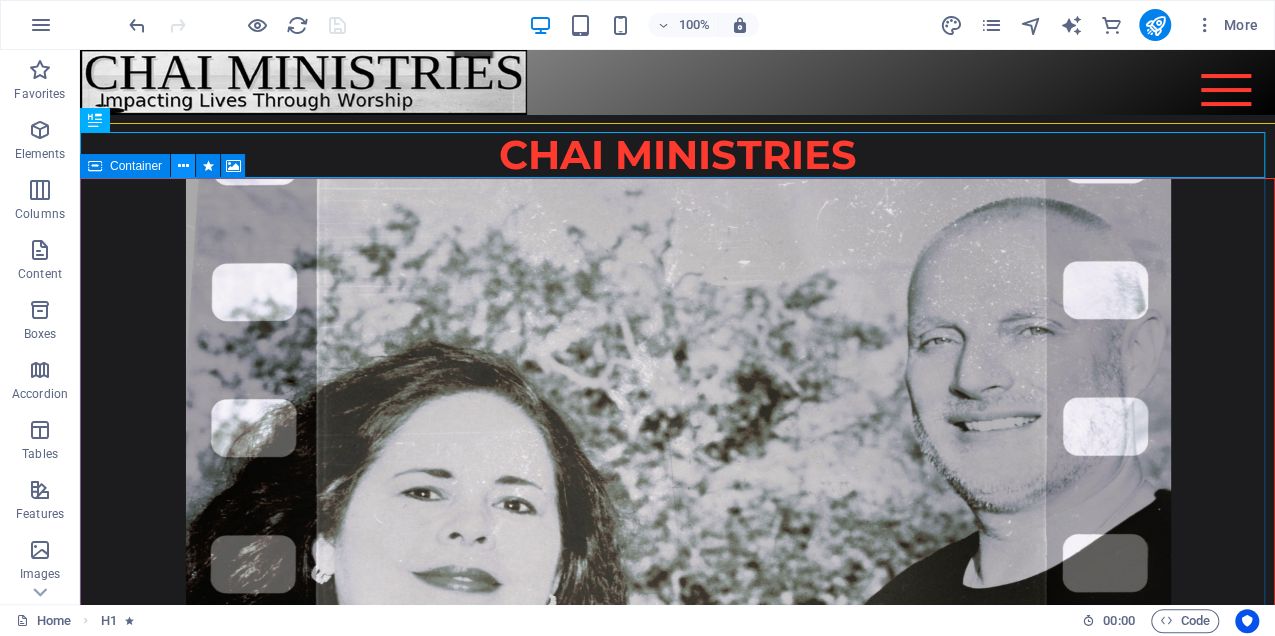 click at bounding box center [183, 166] 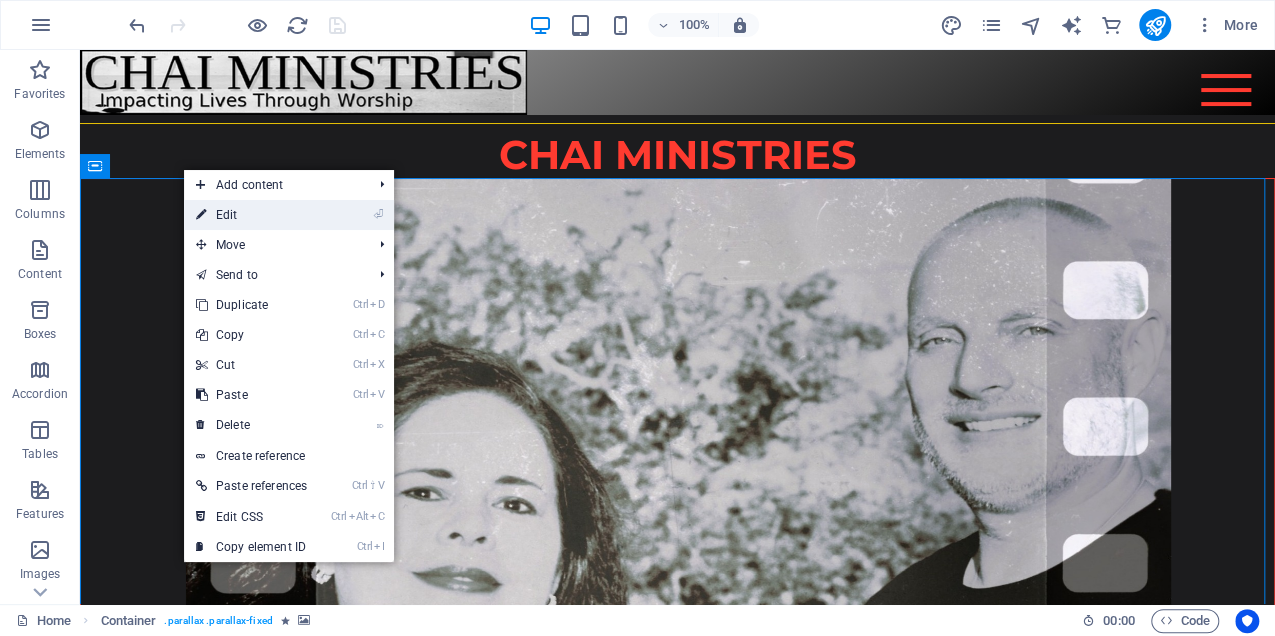 click on "⏎  Edit" at bounding box center [251, 215] 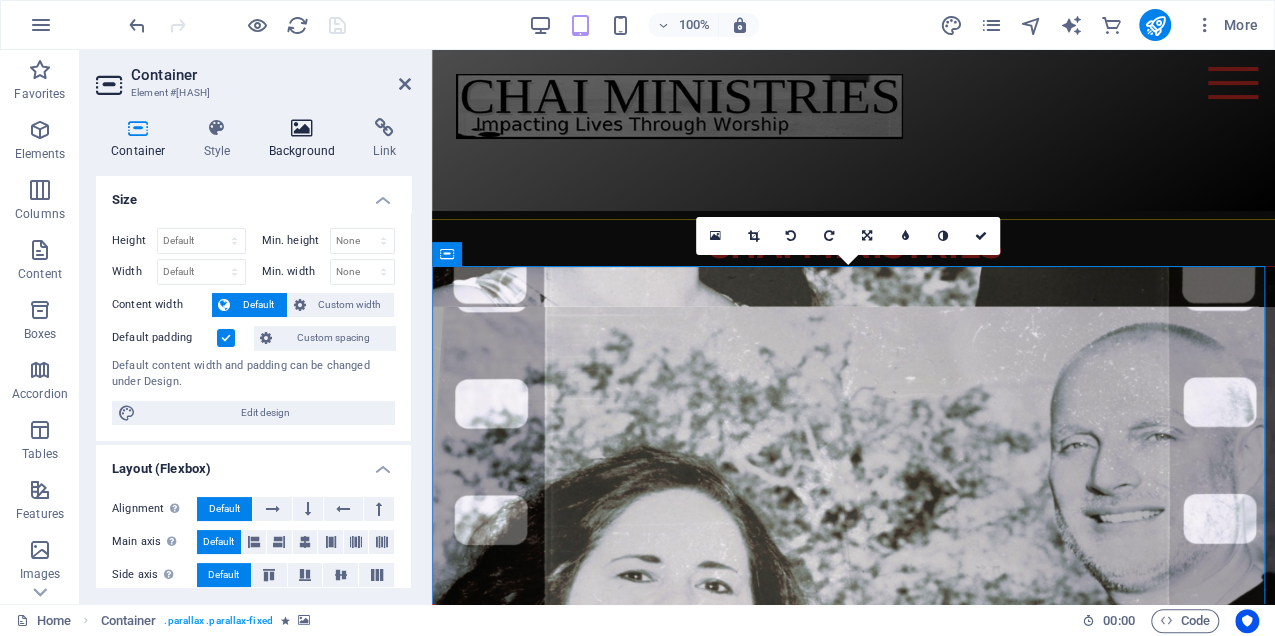click at bounding box center [302, 128] 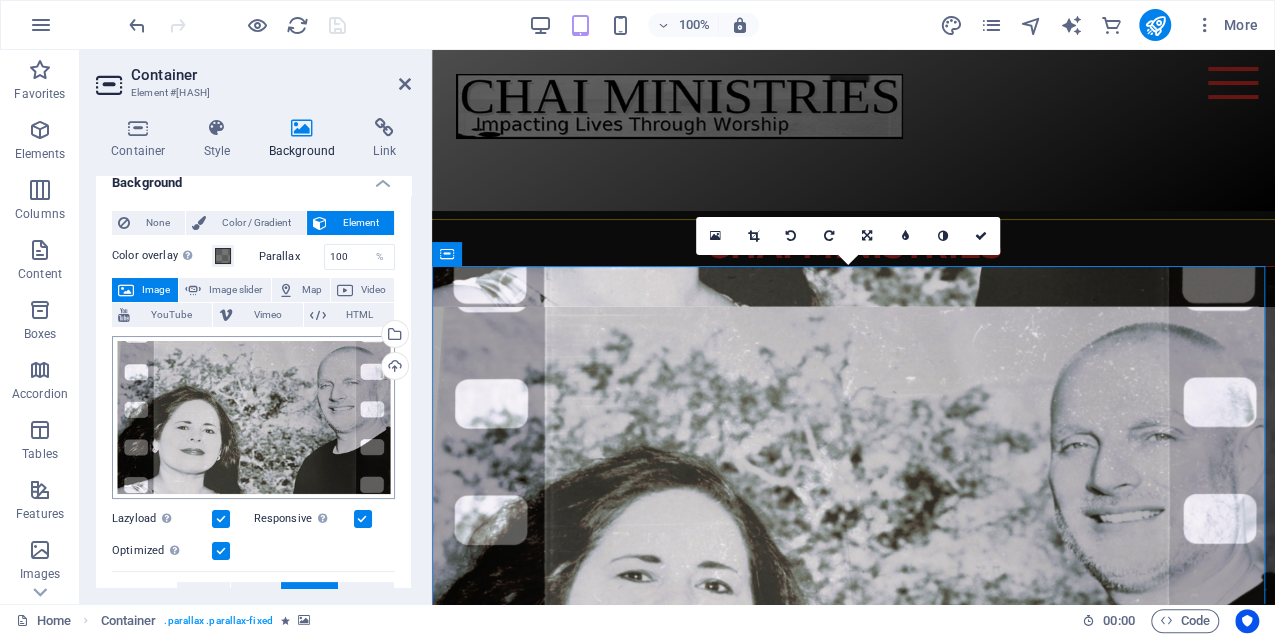 scroll, scrollTop: 0, scrollLeft: 0, axis: both 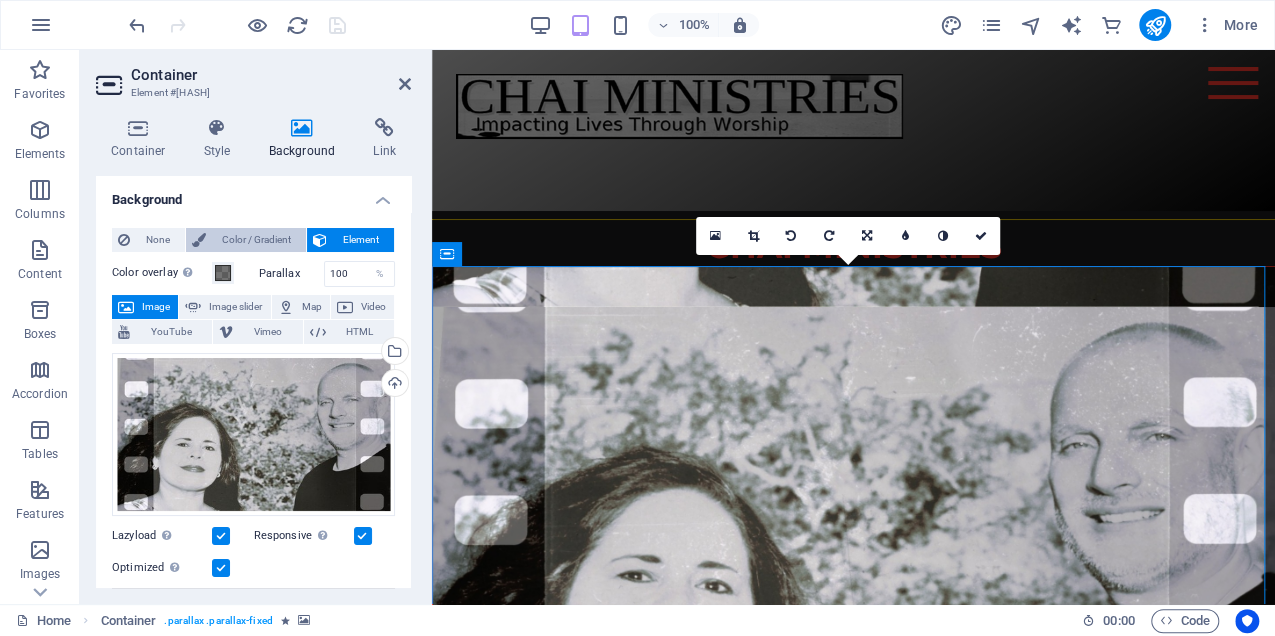 click on "Color / Gradient" at bounding box center (256, 240) 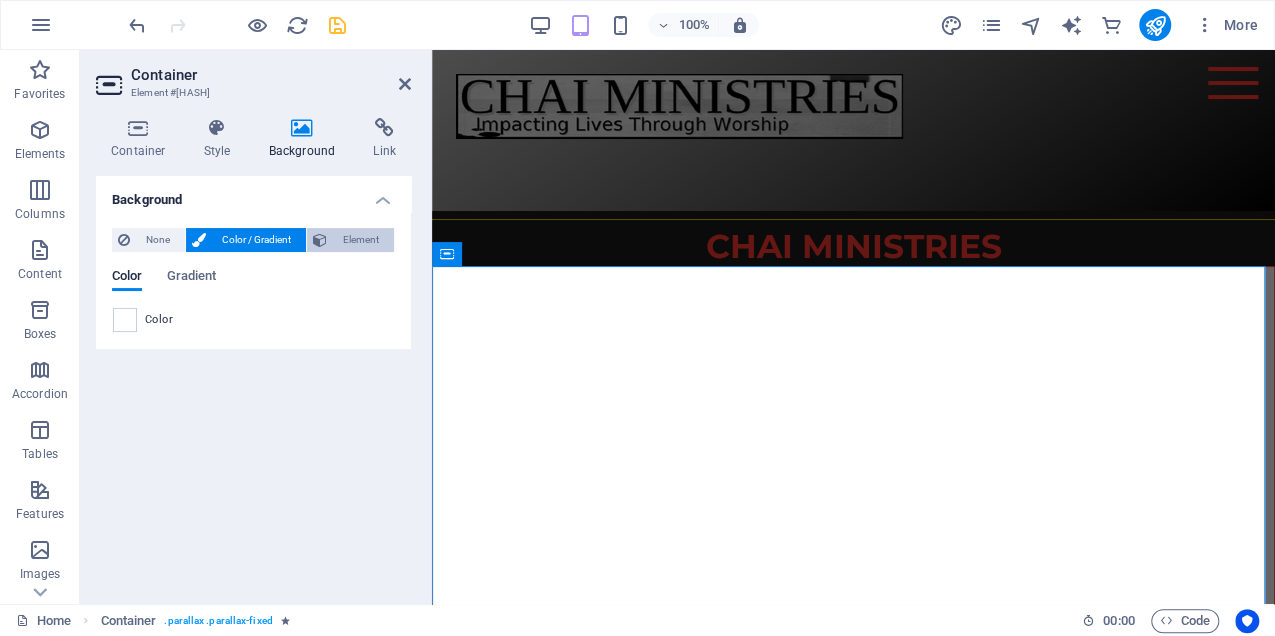 click on "Element" at bounding box center (360, 240) 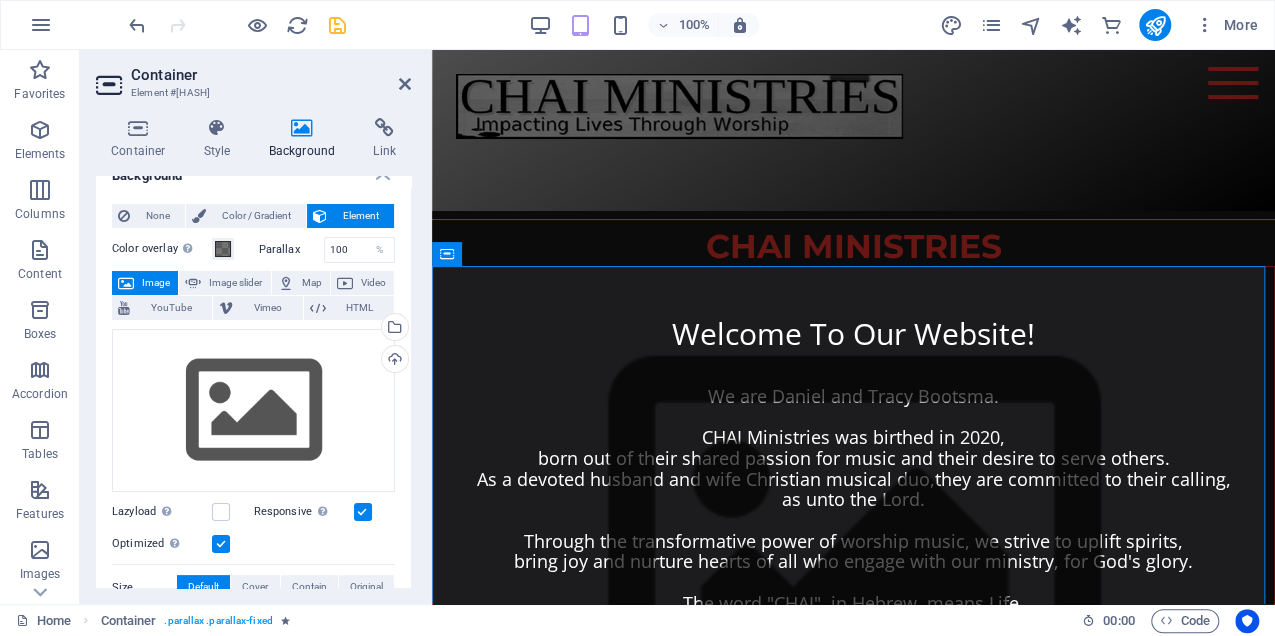 scroll, scrollTop: 0, scrollLeft: 0, axis: both 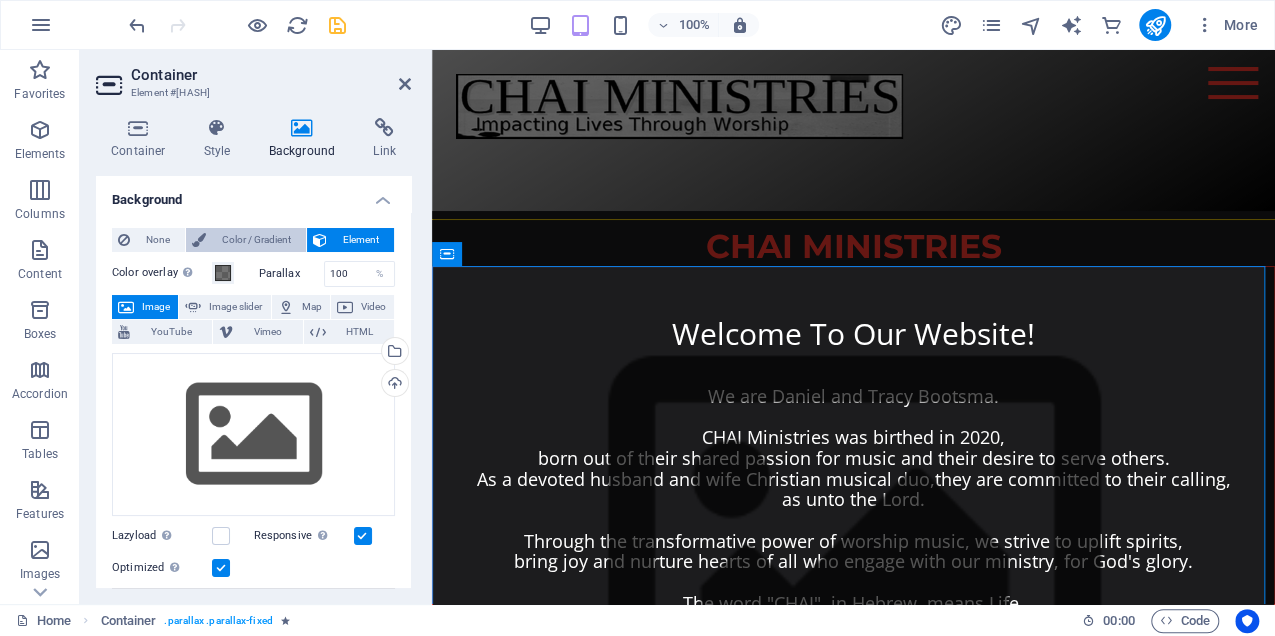 click on "Color / Gradient" at bounding box center (256, 240) 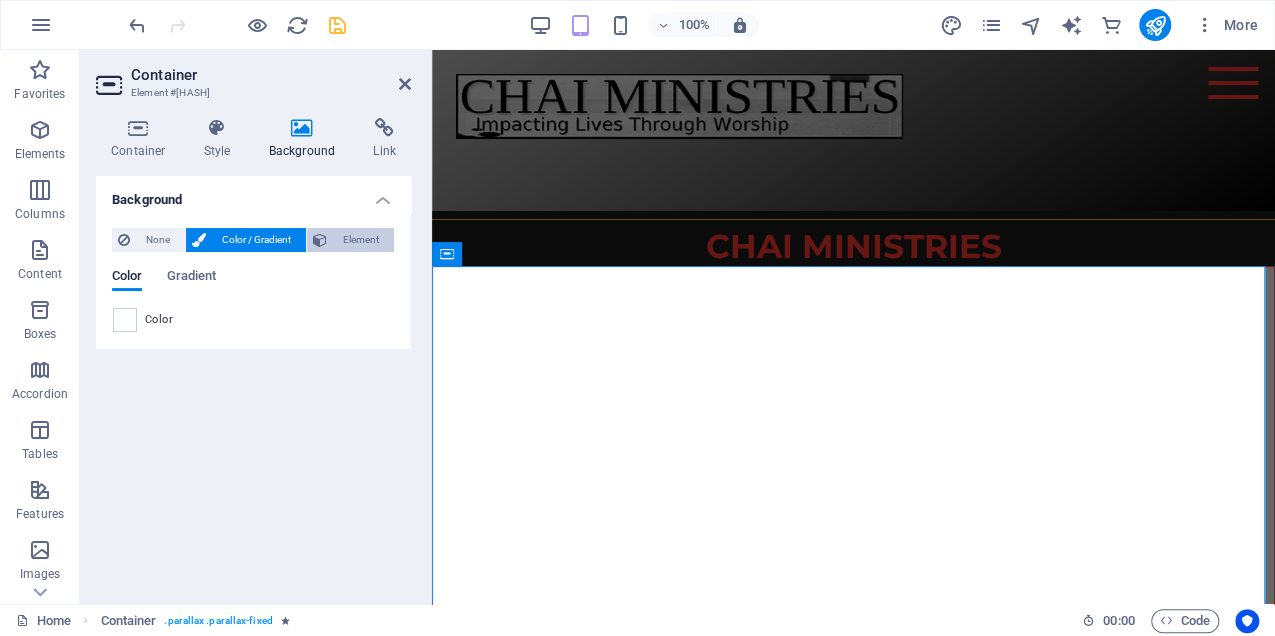 click on "Element" at bounding box center (360, 240) 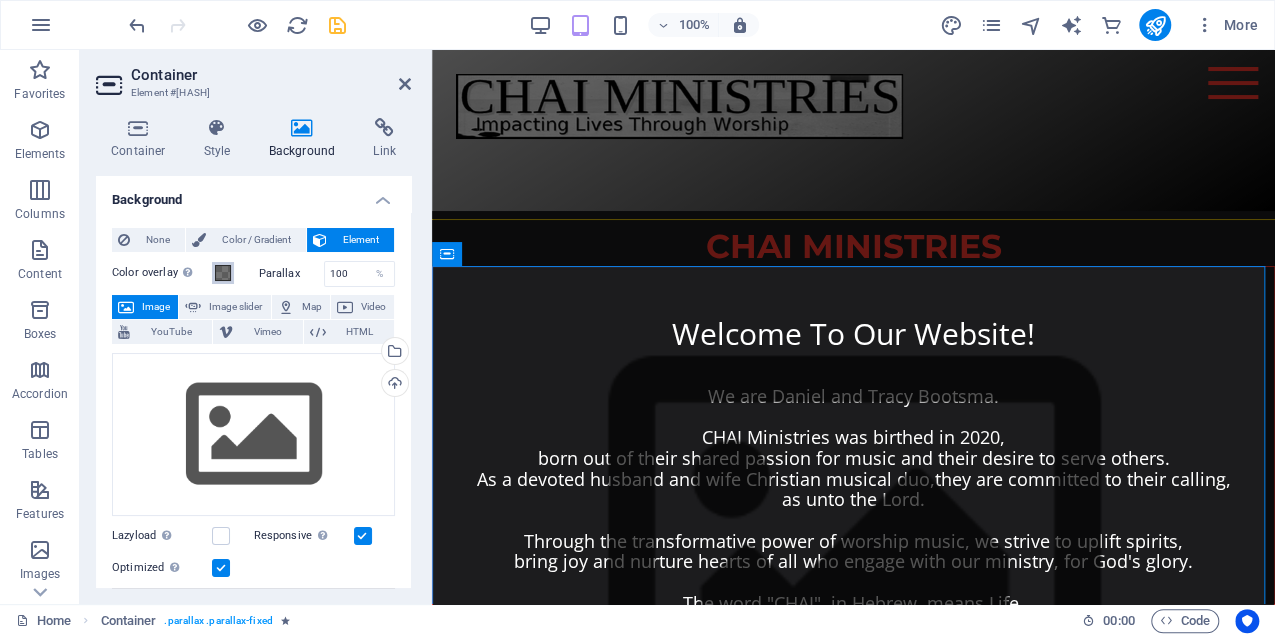 click at bounding box center (223, 273) 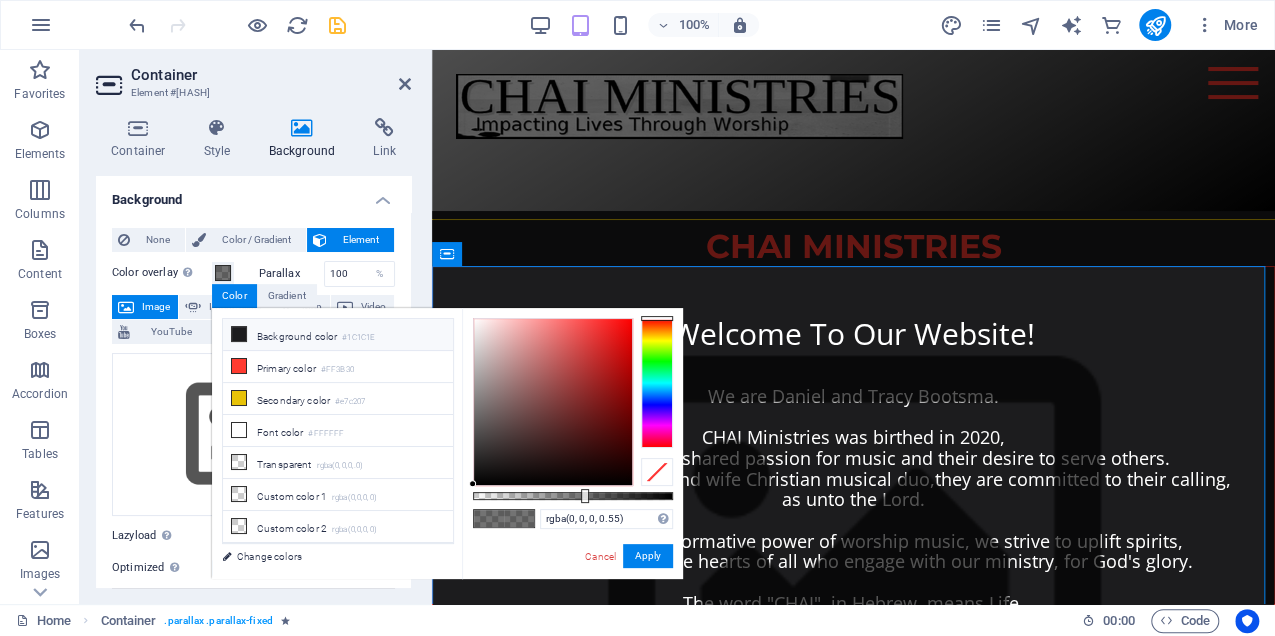 click on "Background color
#1C1C1E" at bounding box center (338, 335) 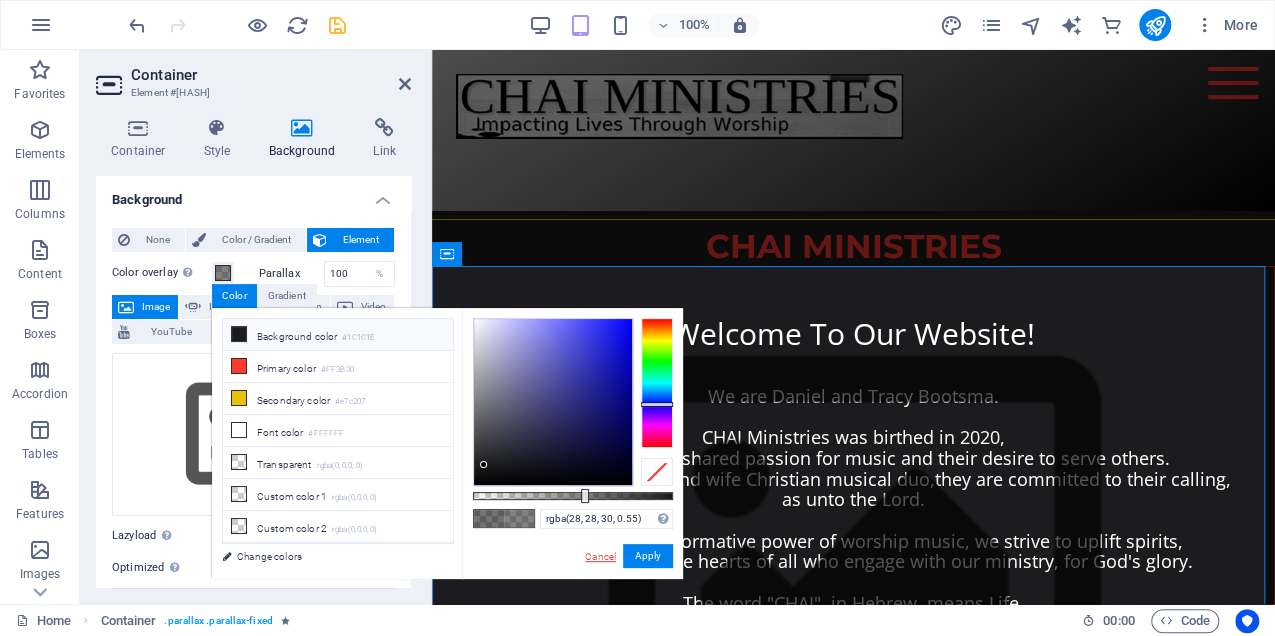 click on "Cancel" at bounding box center [600, 556] 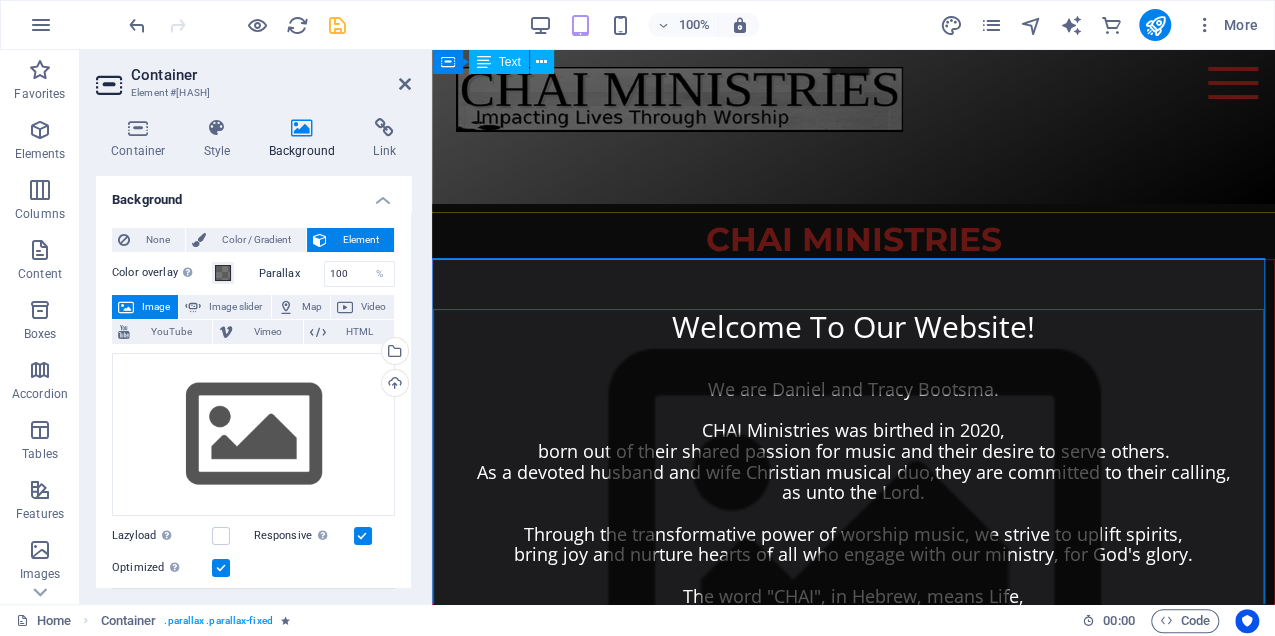 scroll, scrollTop: 0, scrollLeft: 0, axis: both 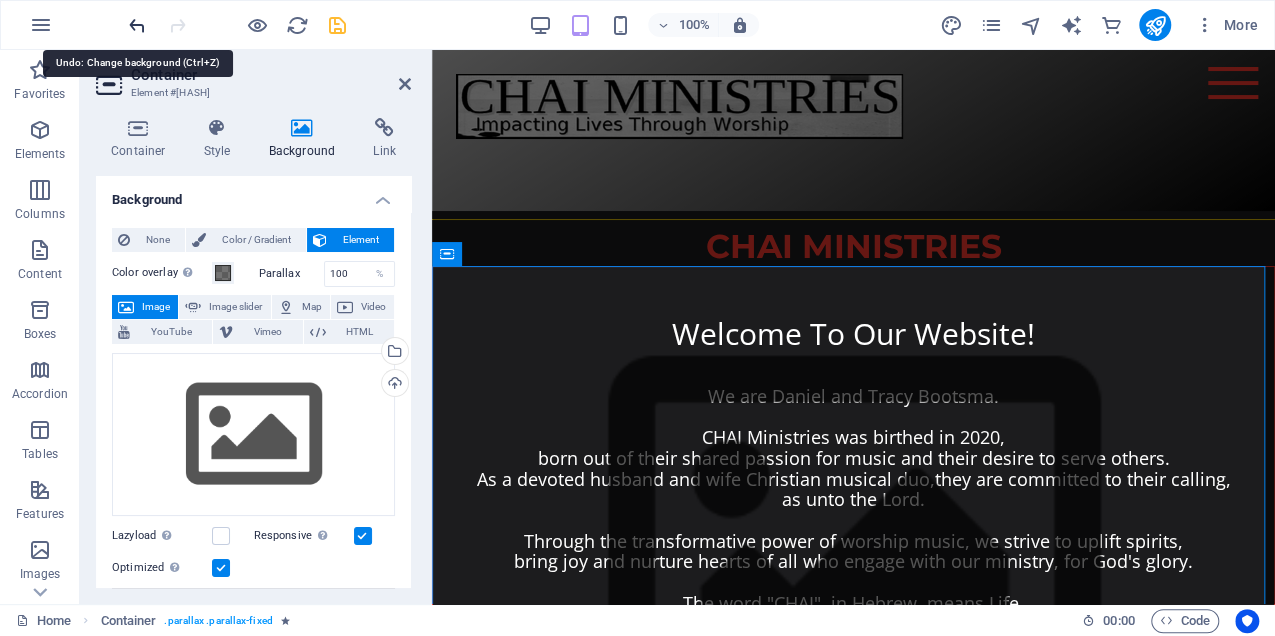 click at bounding box center [137, 25] 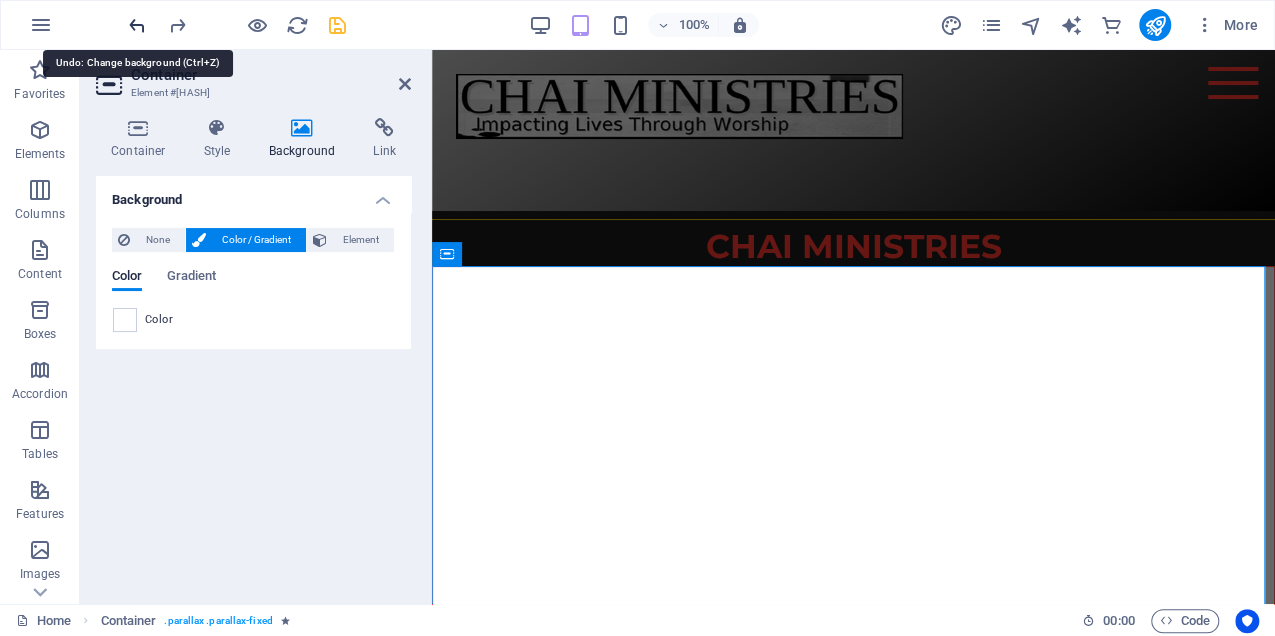 click at bounding box center [137, 25] 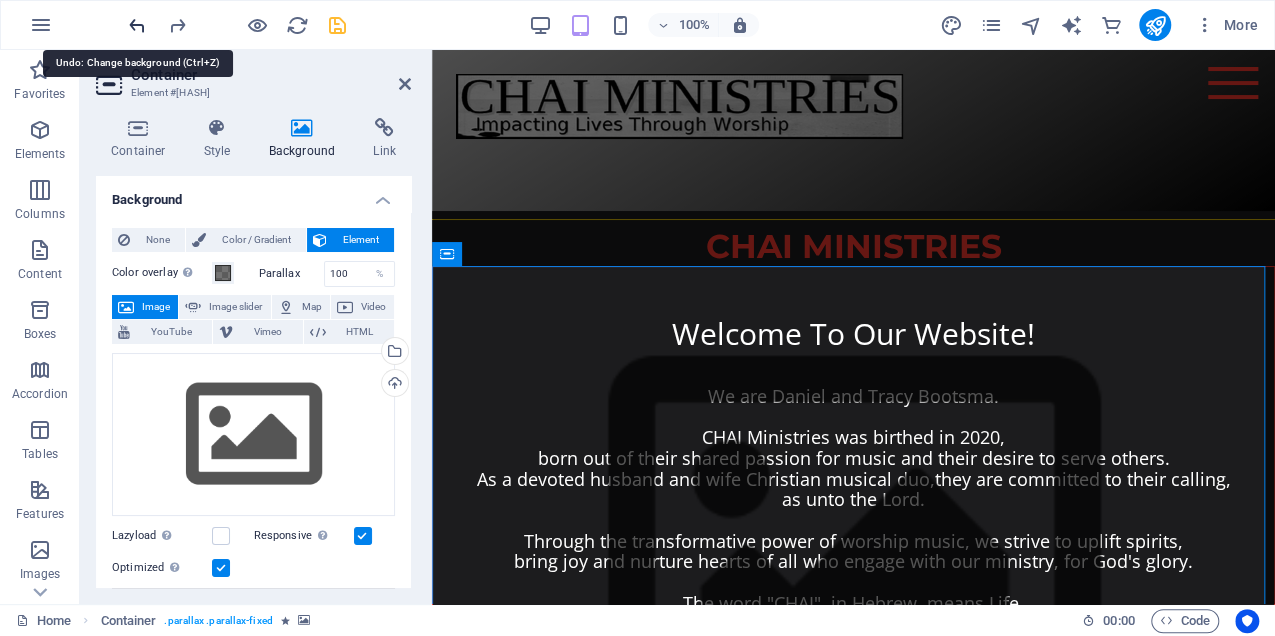 click at bounding box center (137, 25) 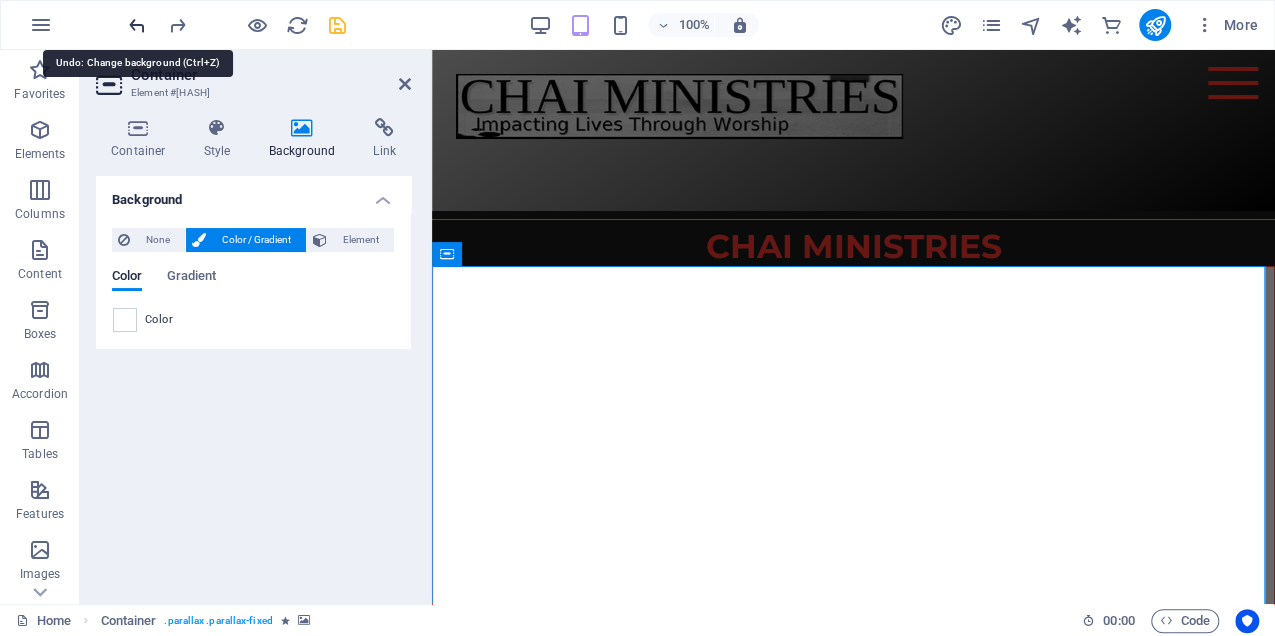 click at bounding box center [137, 25] 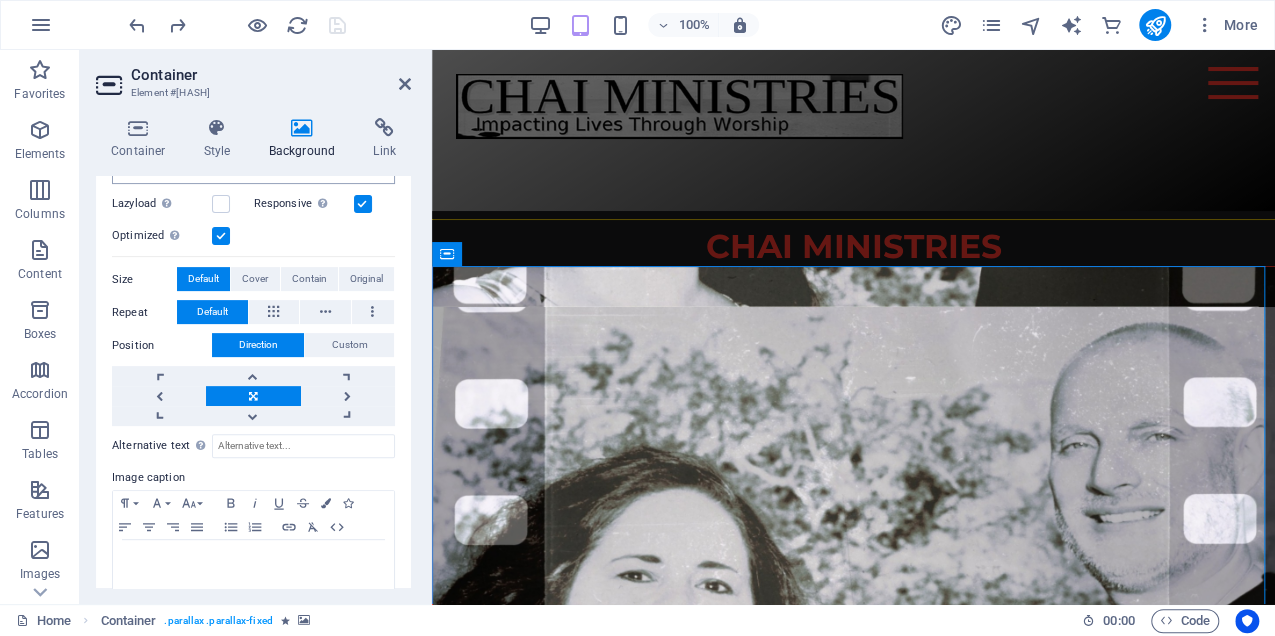 scroll, scrollTop: 358, scrollLeft: 0, axis: vertical 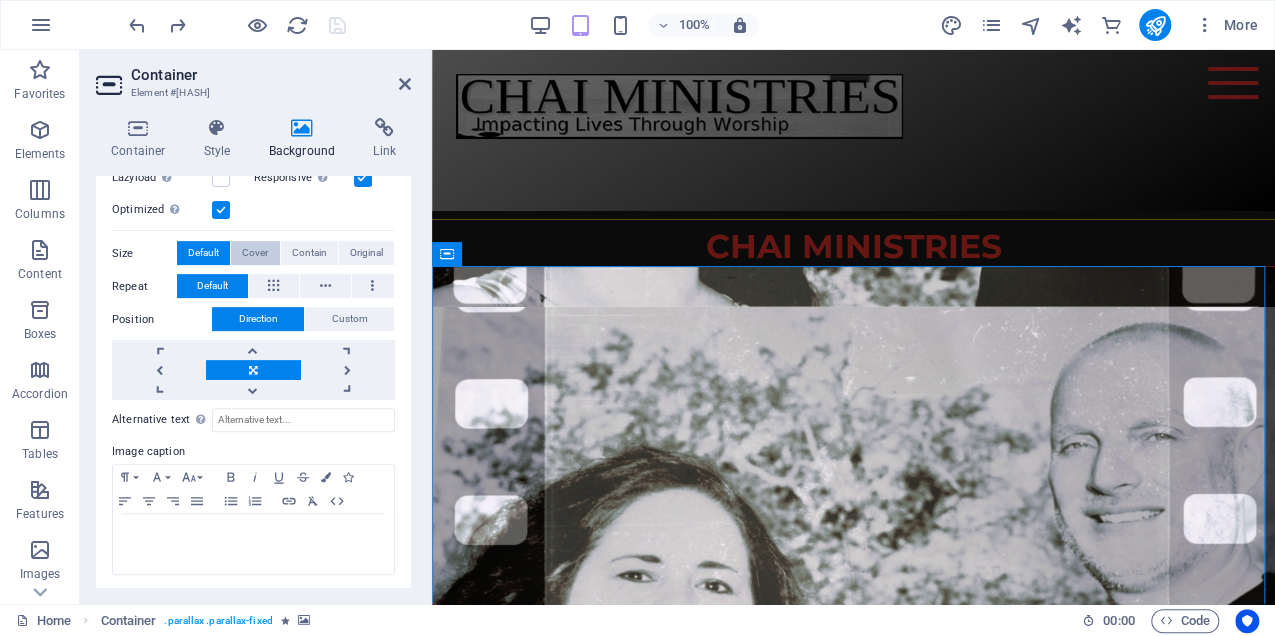 click on "Cover" at bounding box center (255, 253) 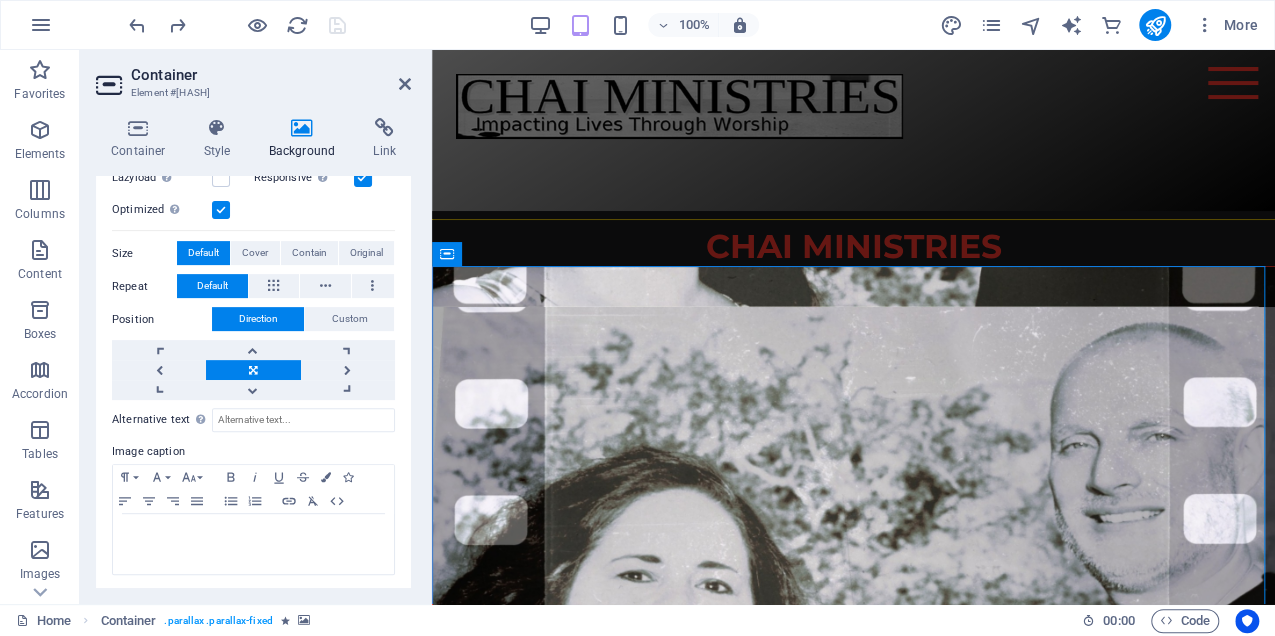 scroll, scrollTop: 325, scrollLeft: 0, axis: vertical 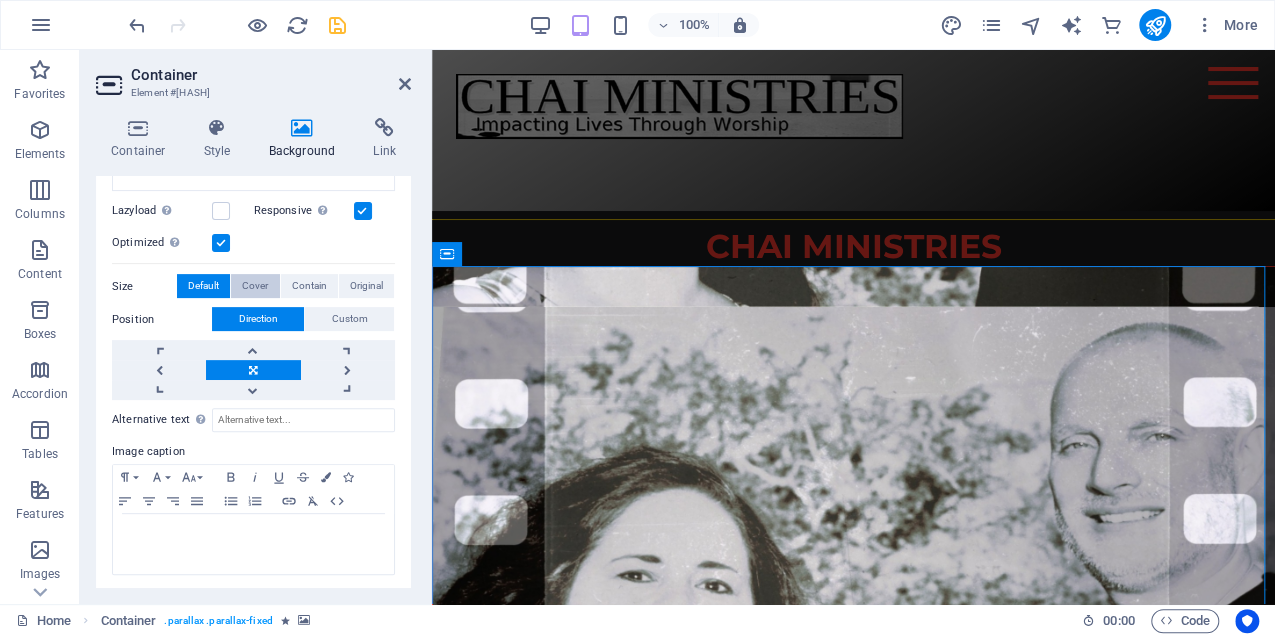 click on "Cover" at bounding box center (255, 286) 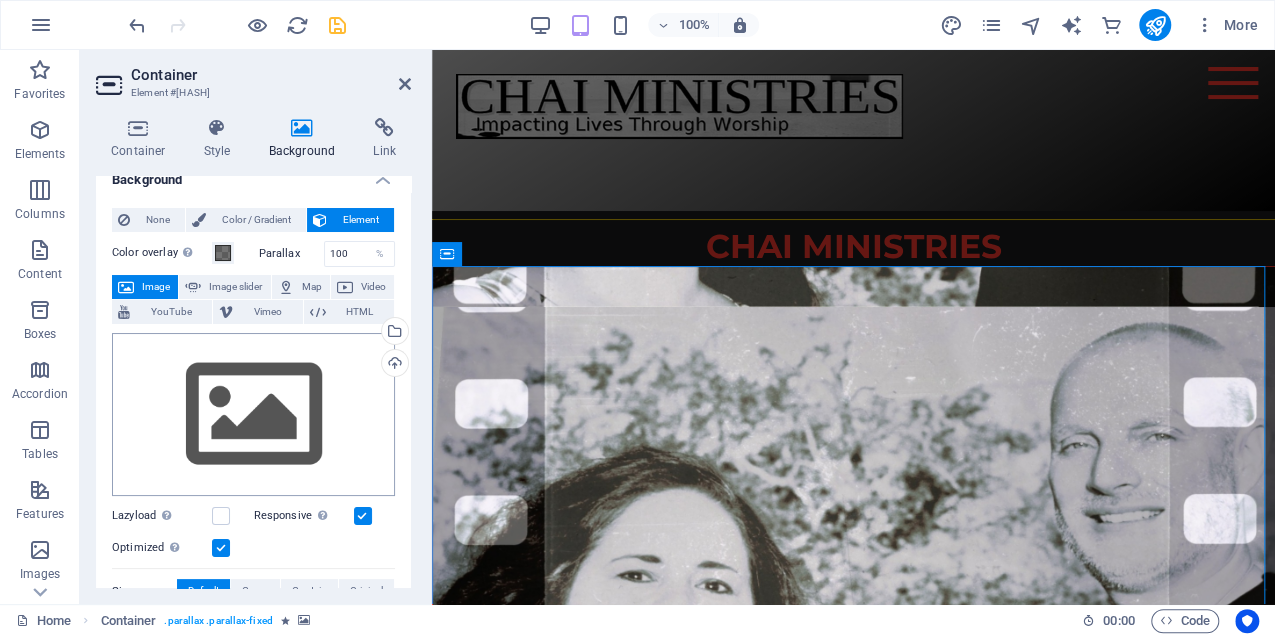 scroll, scrollTop: 0, scrollLeft: 0, axis: both 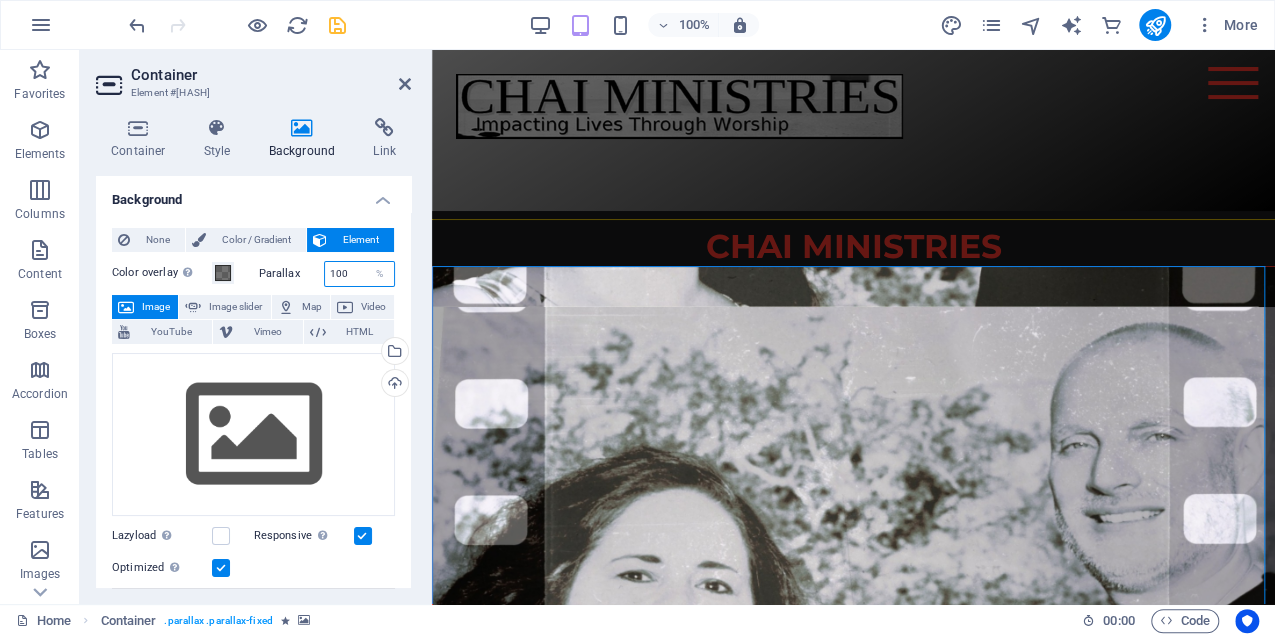 drag, startPoint x: 322, startPoint y: 269, endPoint x: 294, endPoint y: 259, distance: 29.732138 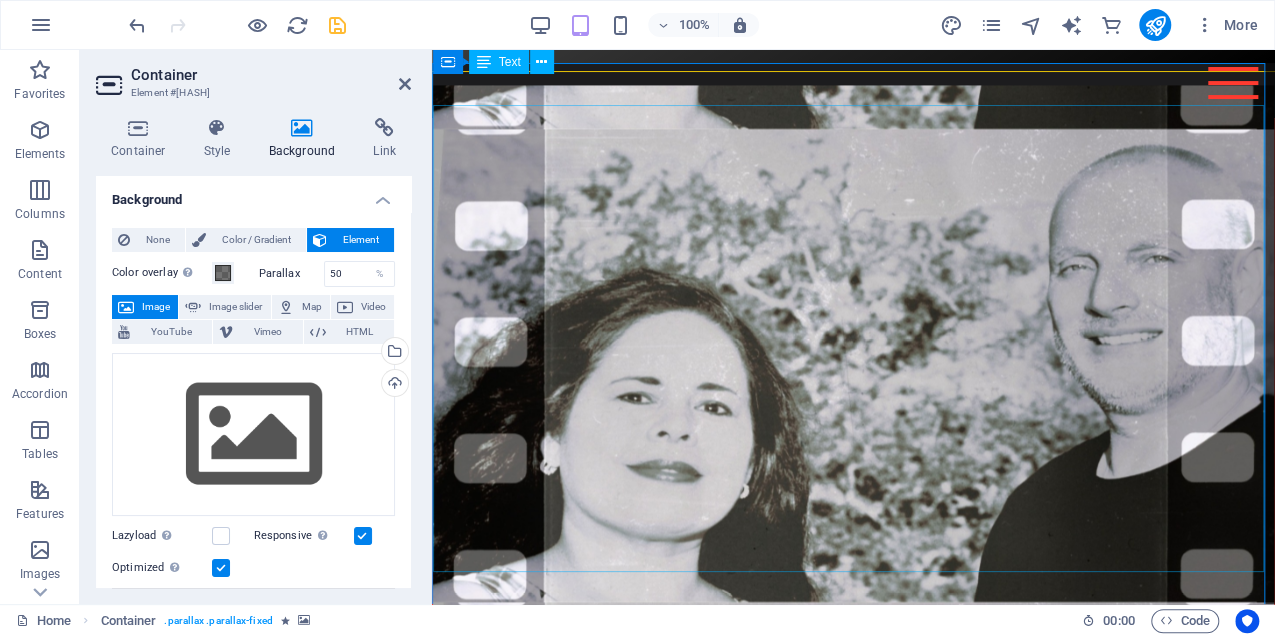 scroll, scrollTop: 0, scrollLeft: 0, axis: both 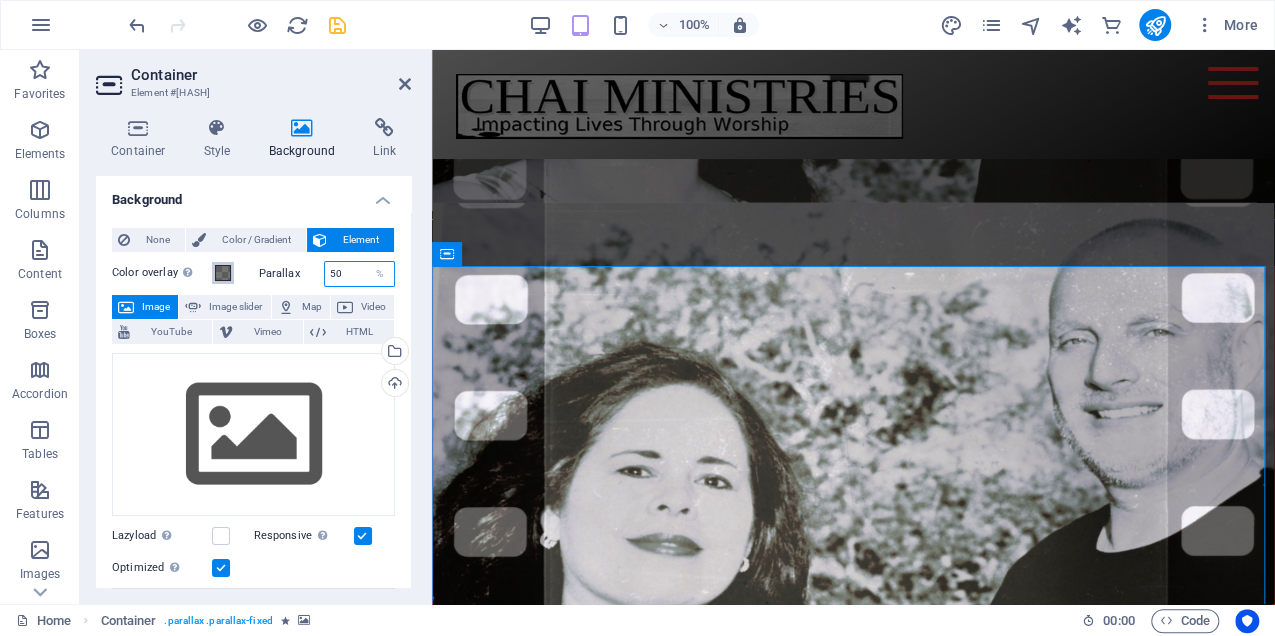 drag, startPoint x: 313, startPoint y: 276, endPoint x: 232, endPoint y: 274, distance: 81.02469 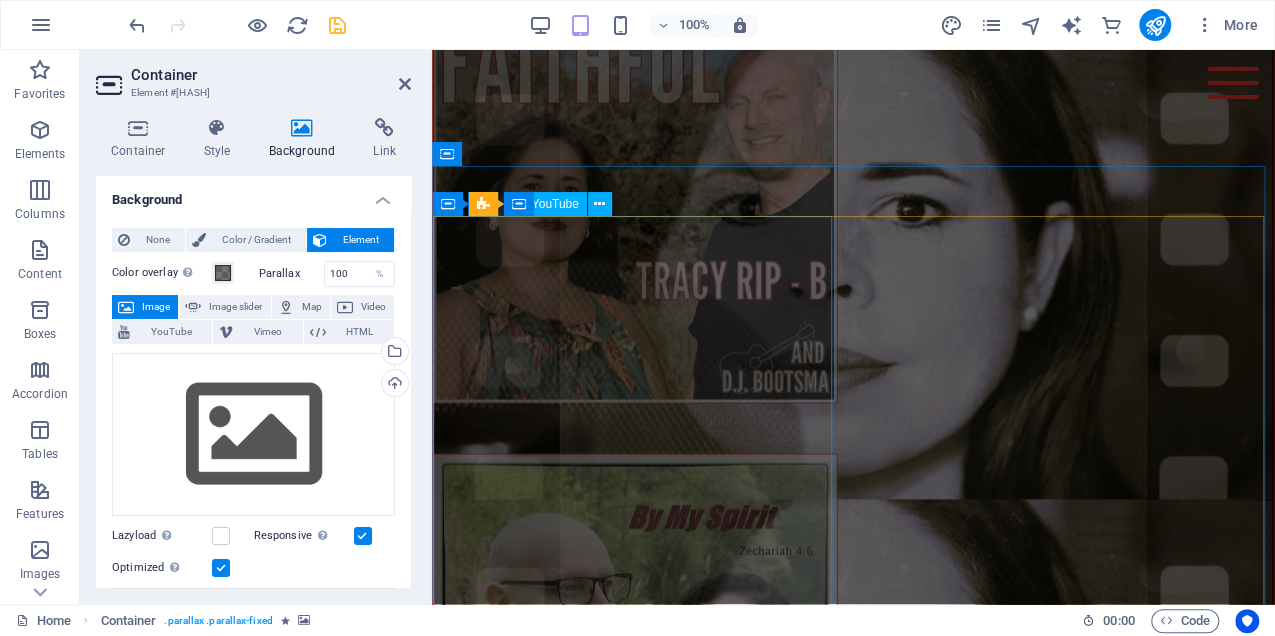 scroll, scrollTop: 2600, scrollLeft: 0, axis: vertical 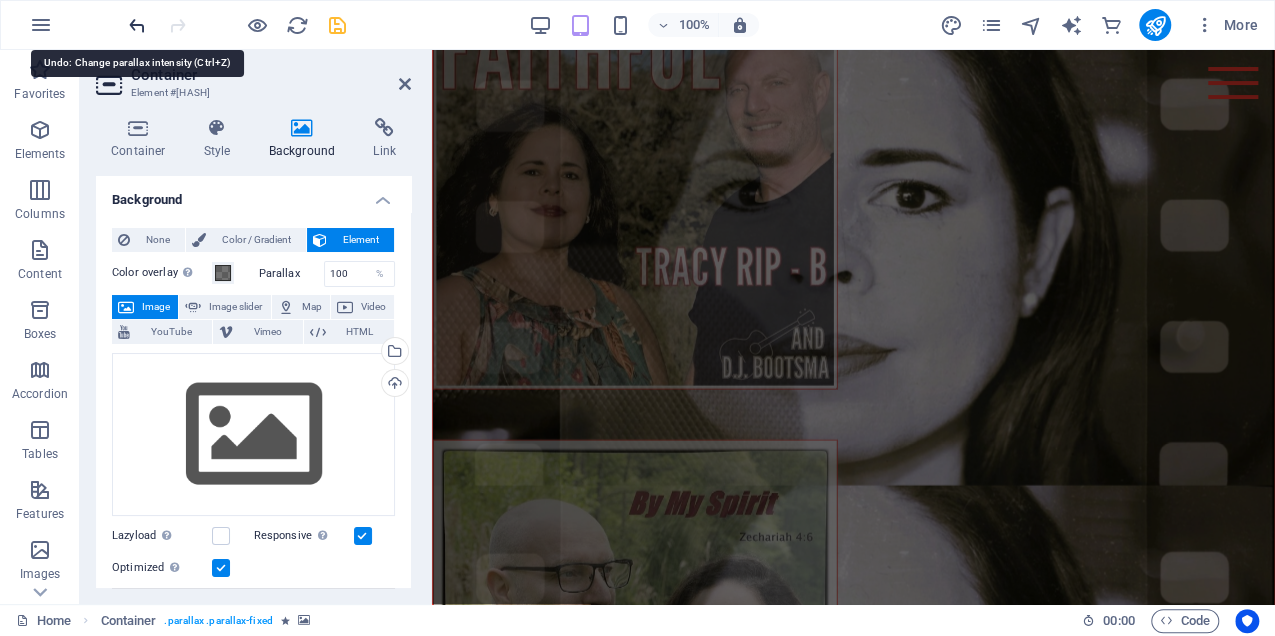 click at bounding box center [137, 25] 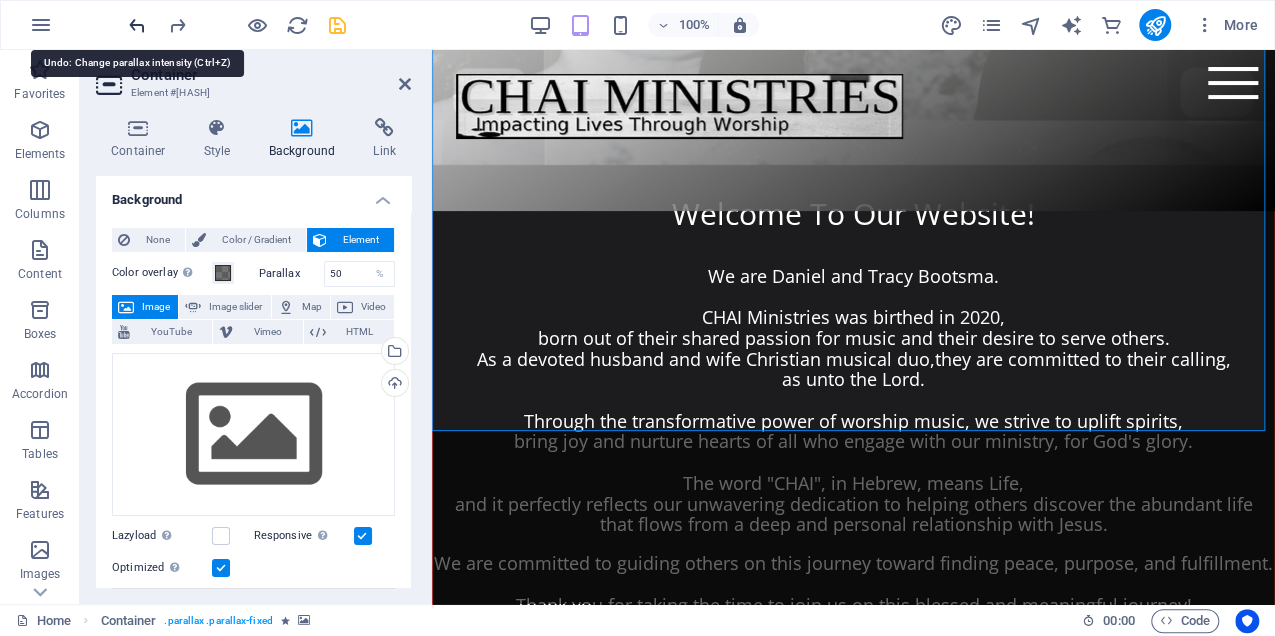 scroll, scrollTop: 214, scrollLeft: 0, axis: vertical 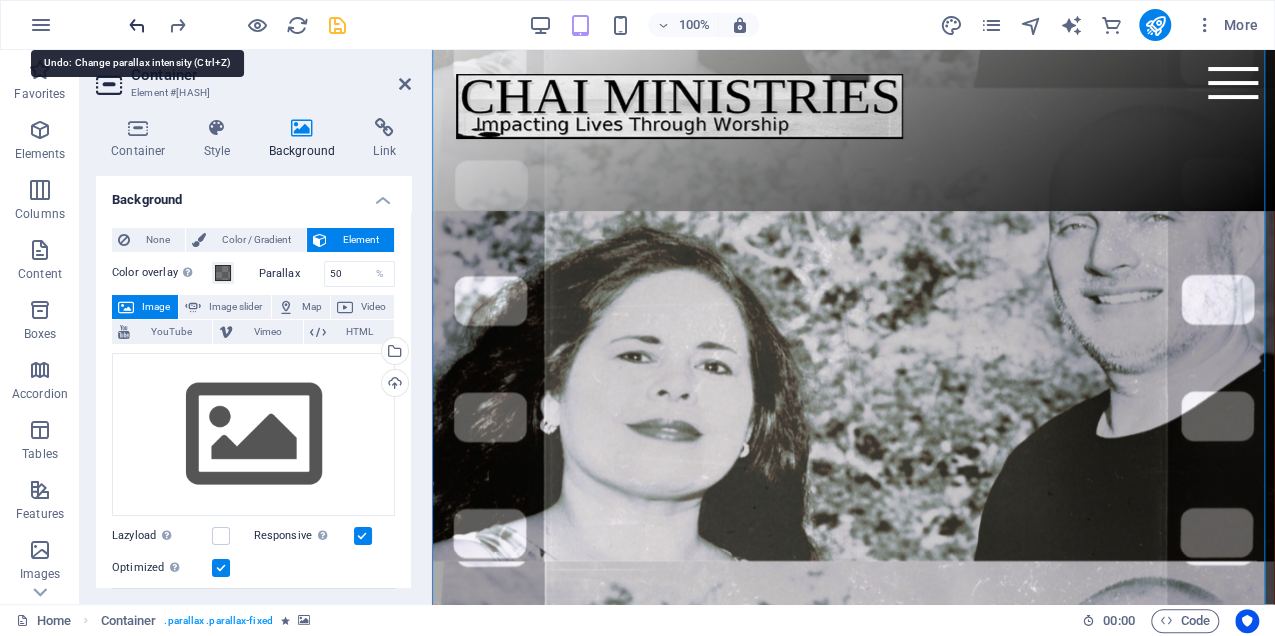 click at bounding box center [137, 25] 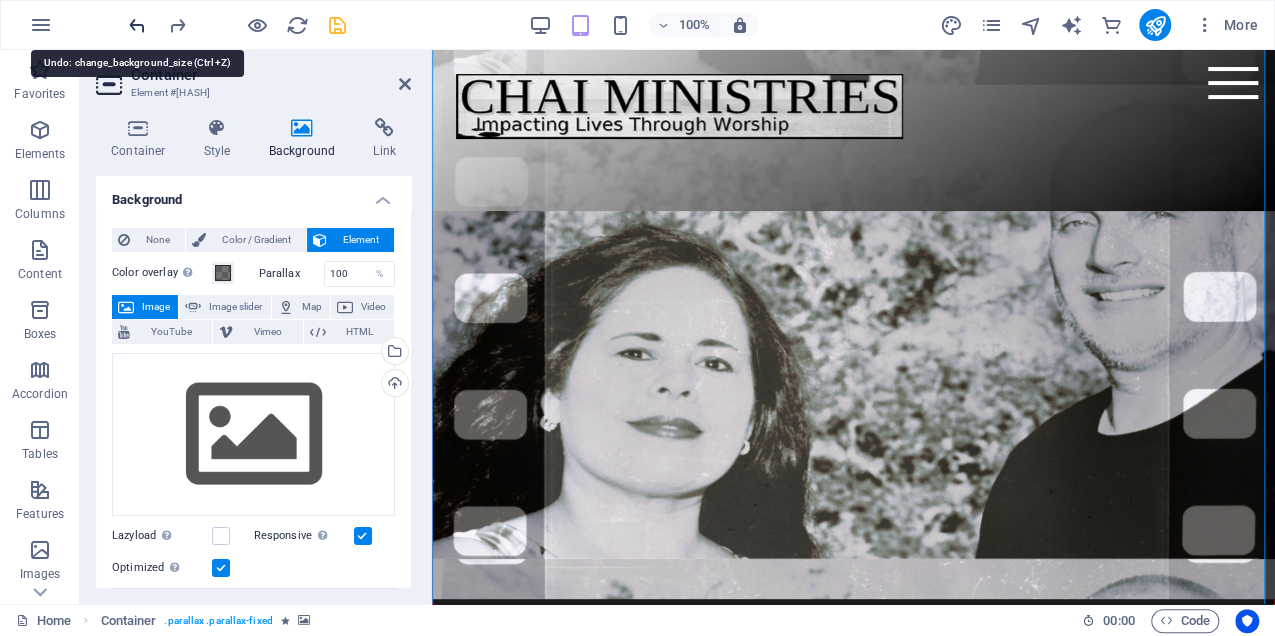 click at bounding box center [137, 25] 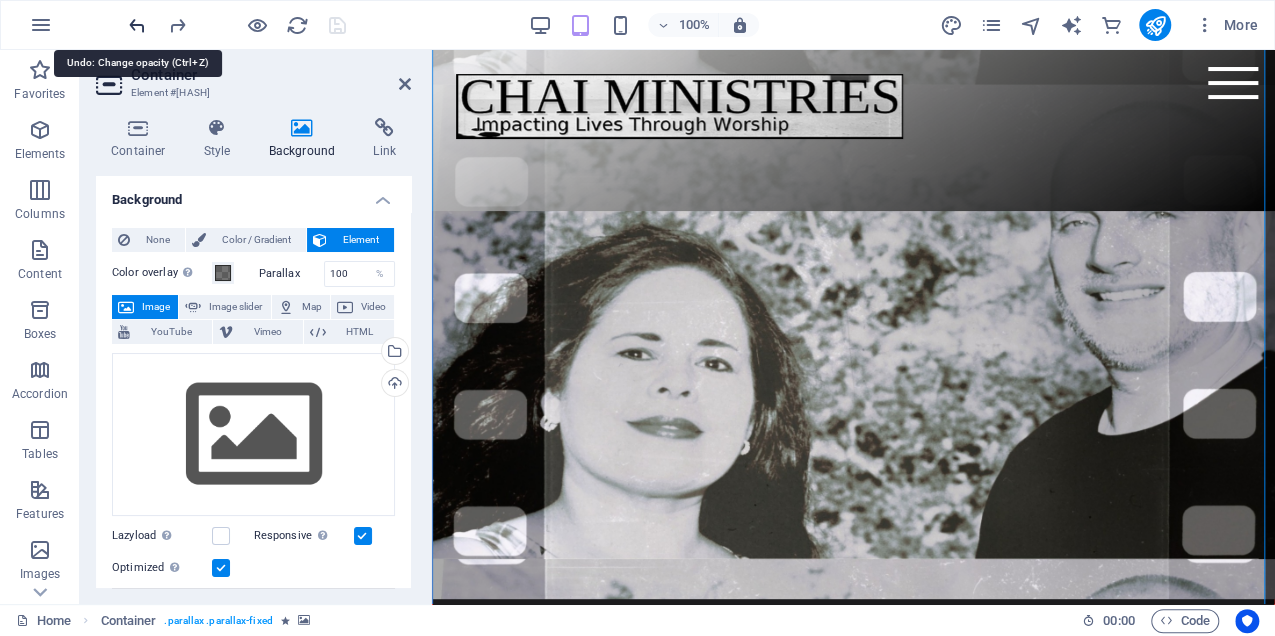 click at bounding box center [137, 25] 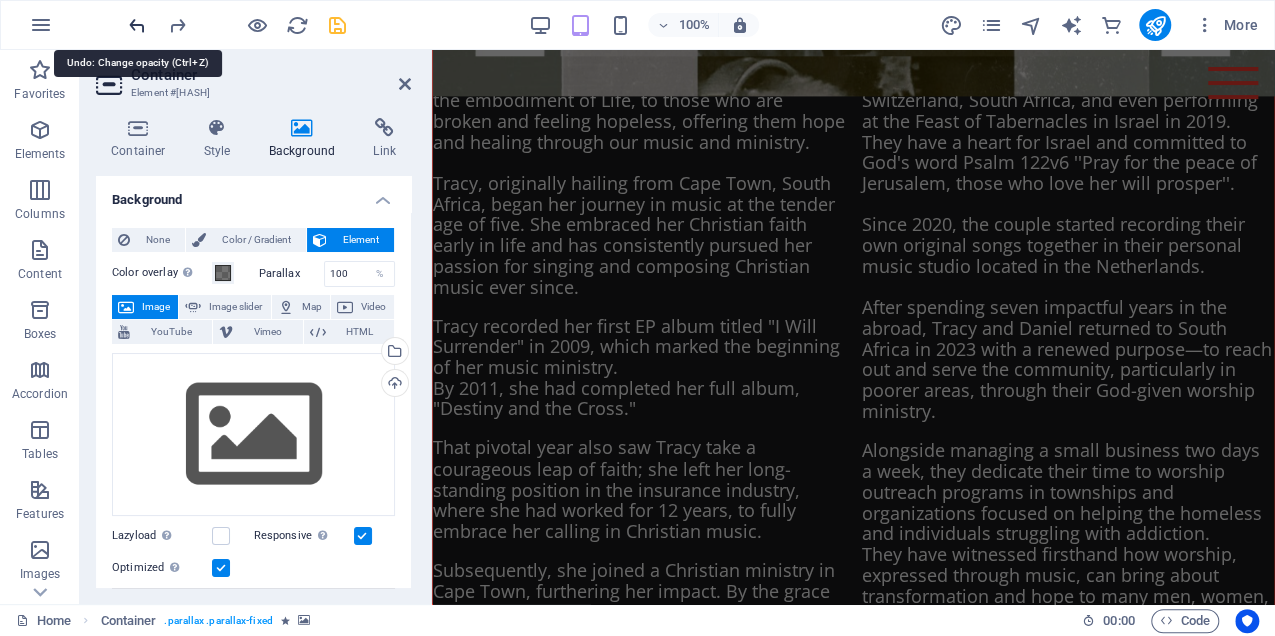 click at bounding box center (137, 25) 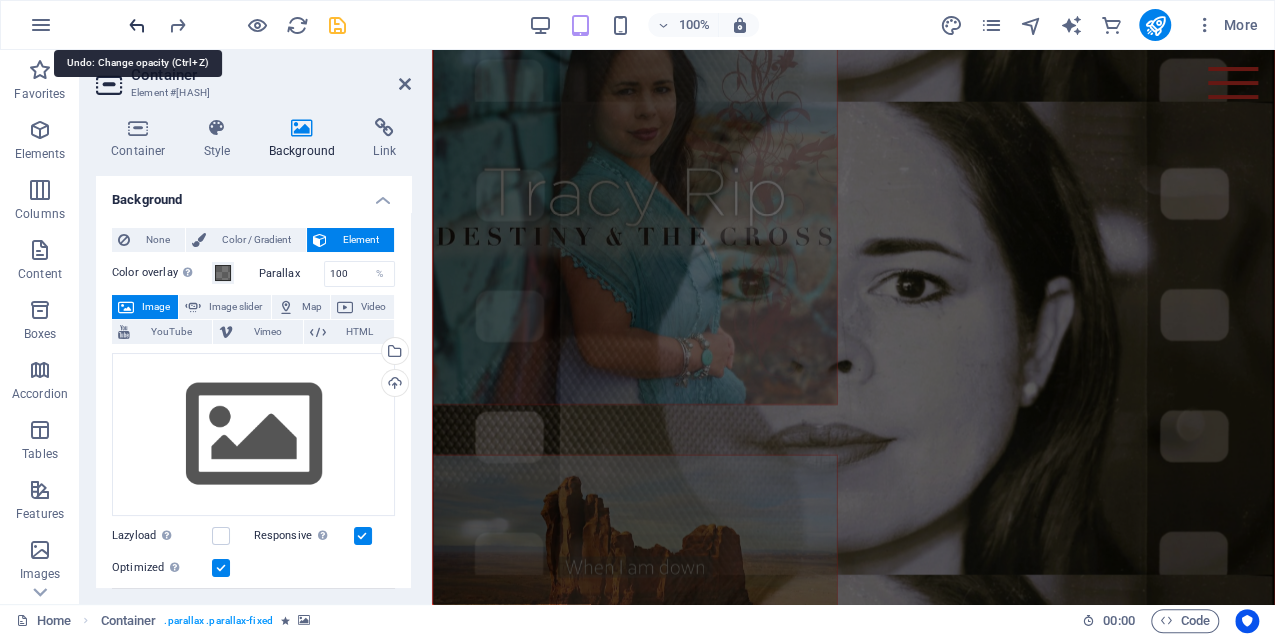 click at bounding box center [137, 25] 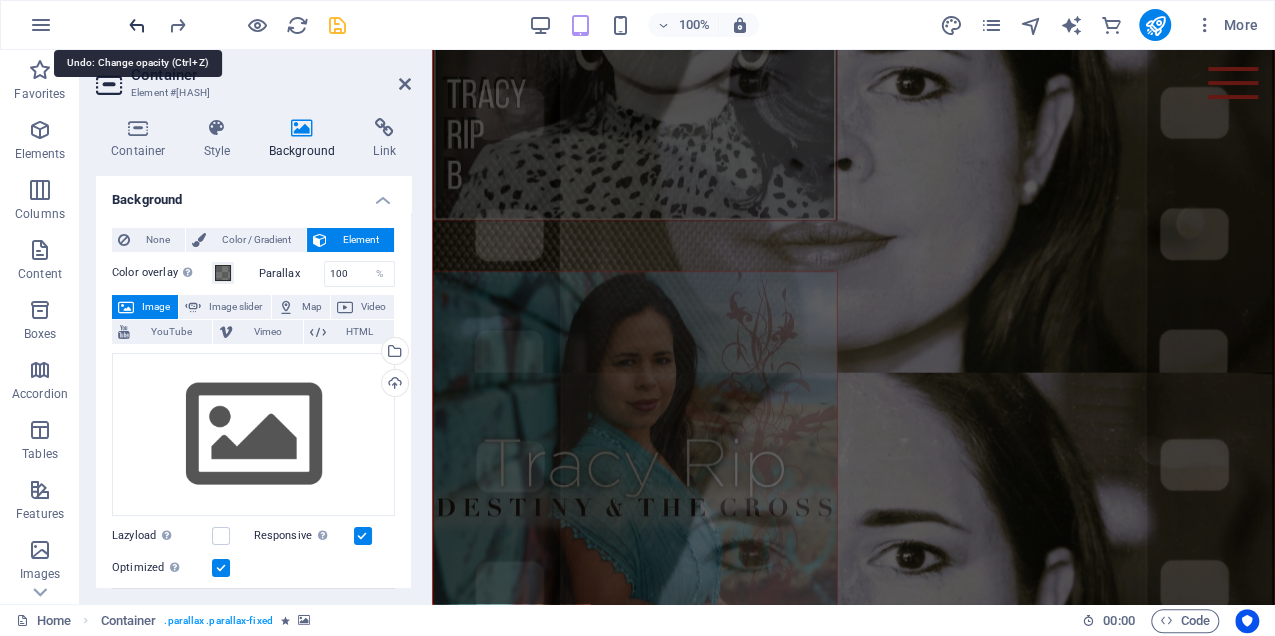 click at bounding box center (137, 25) 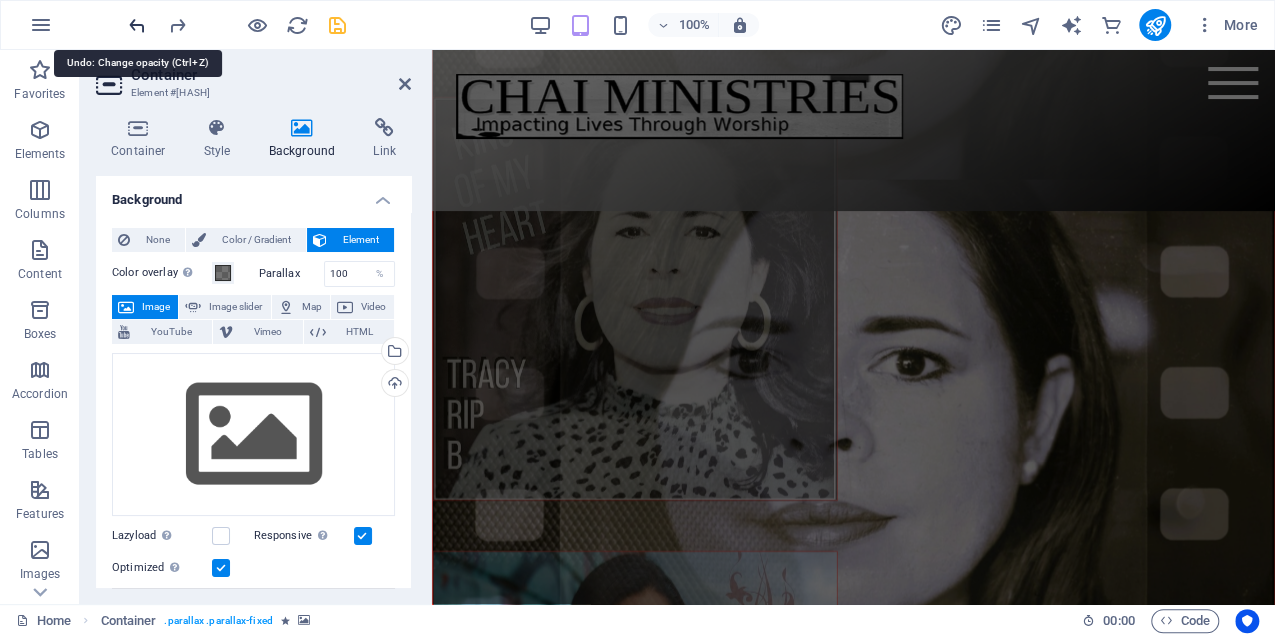 click at bounding box center (137, 25) 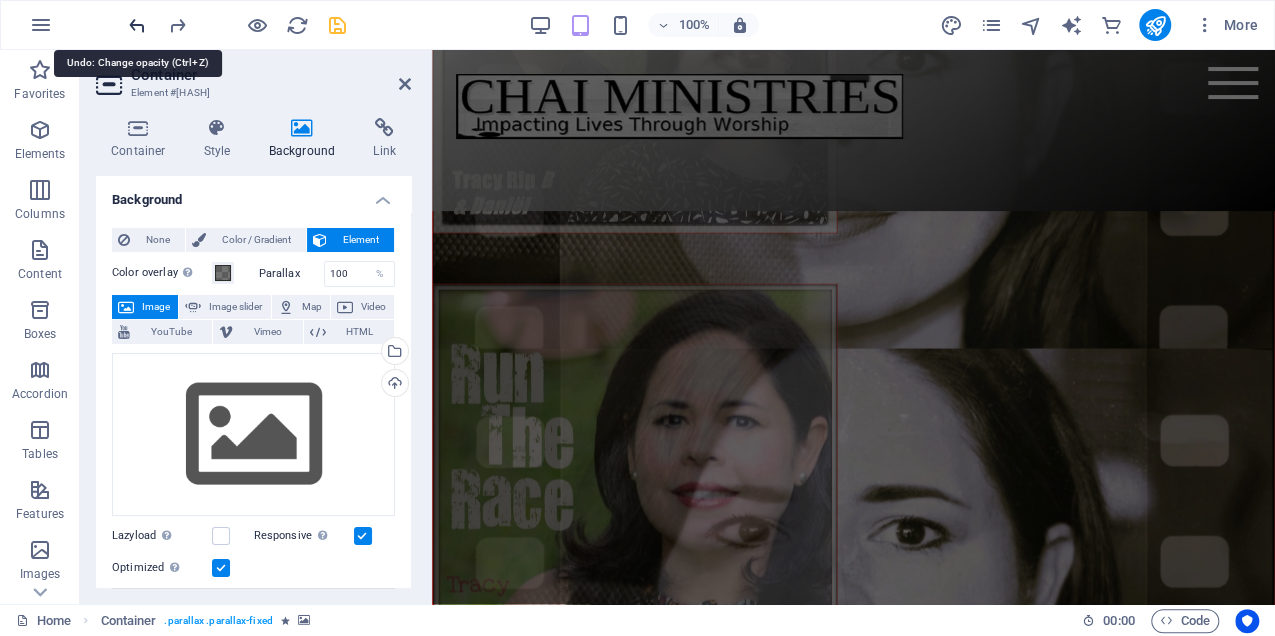 click at bounding box center (137, 25) 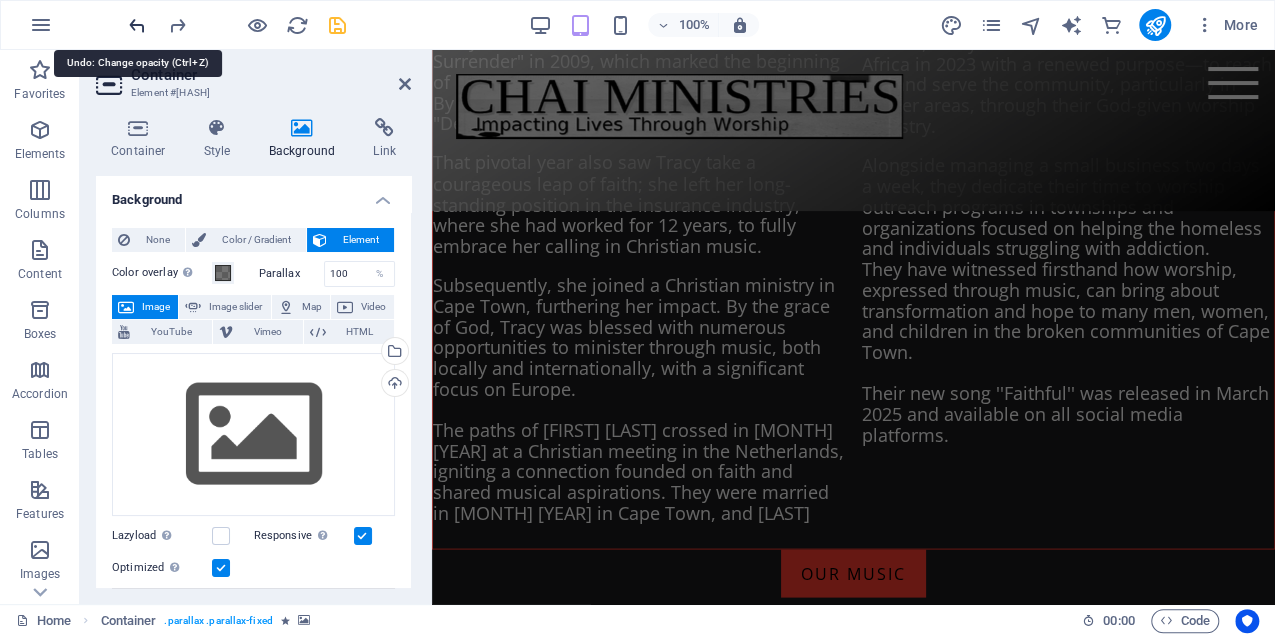 click at bounding box center [137, 25] 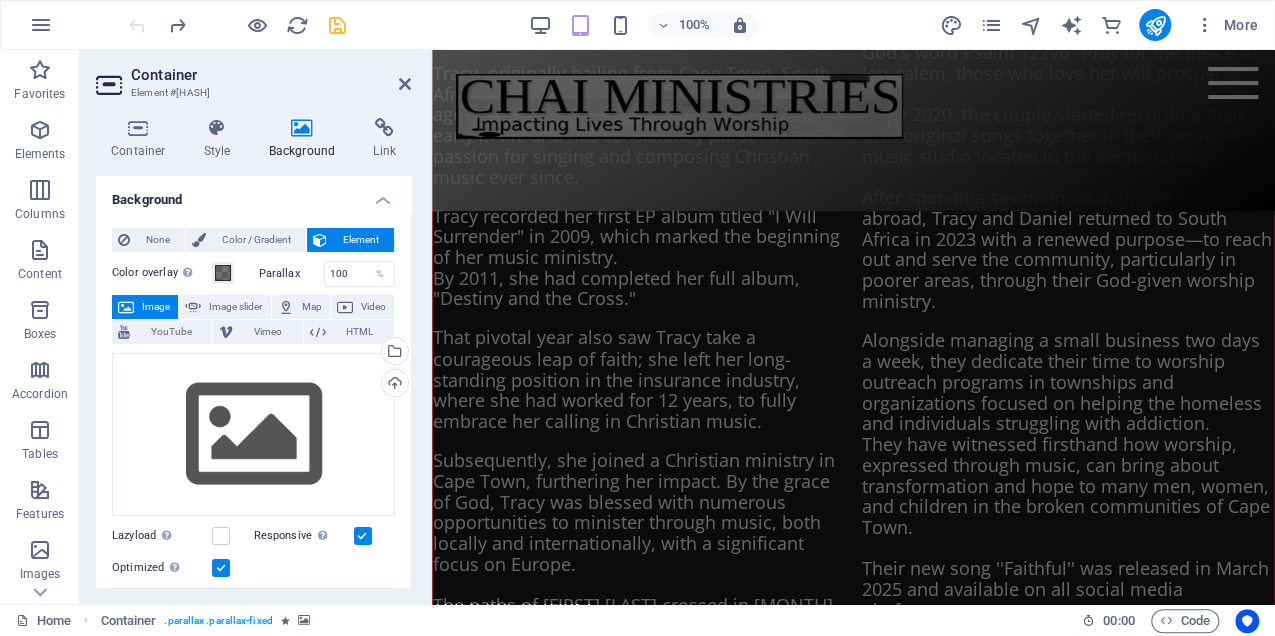 click at bounding box center [237, 25] 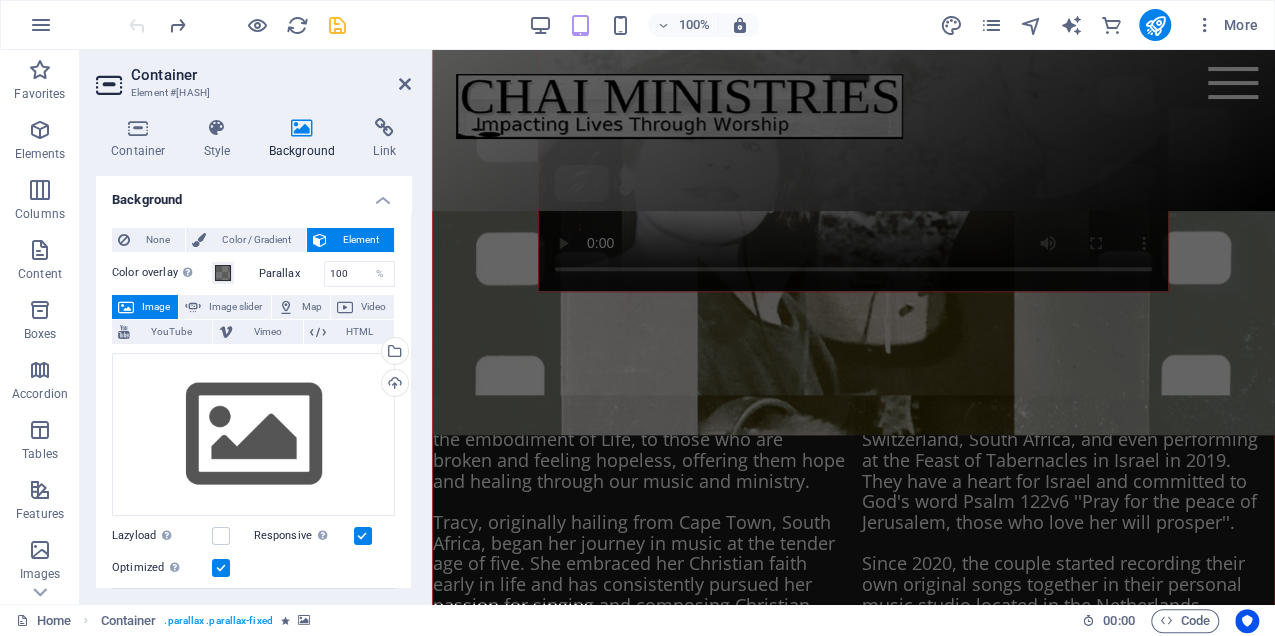 scroll, scrollTop: 1018, scrollLeft: 0, axis: vertical 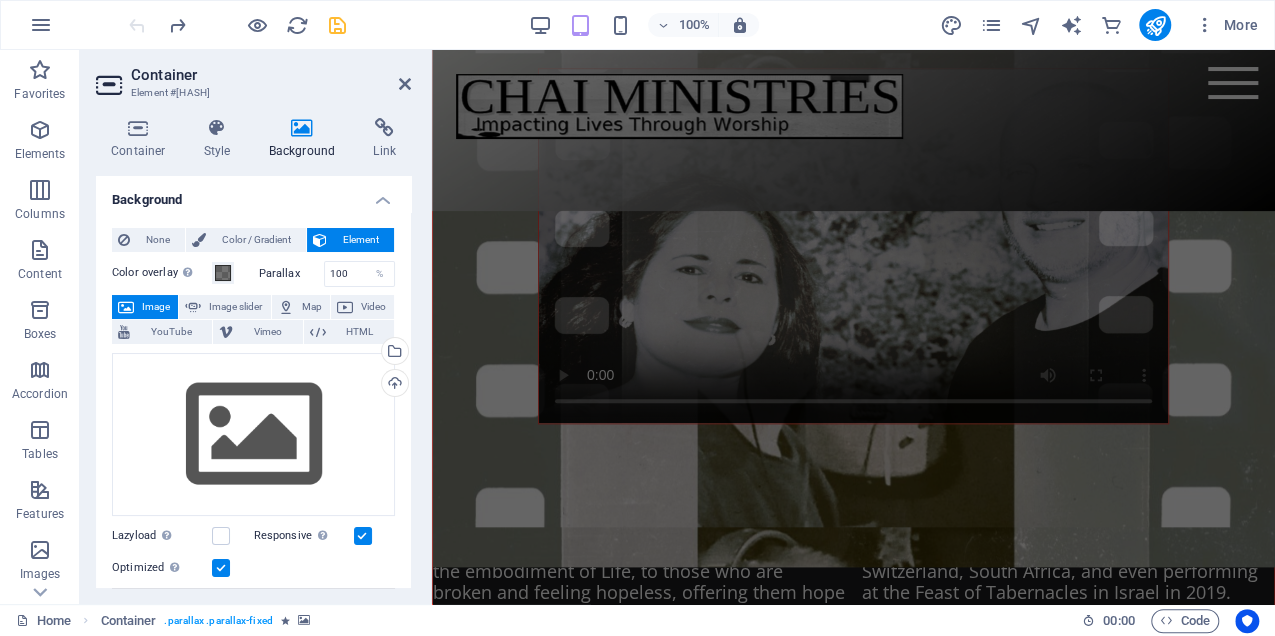 click at bounding box center (237, 25) 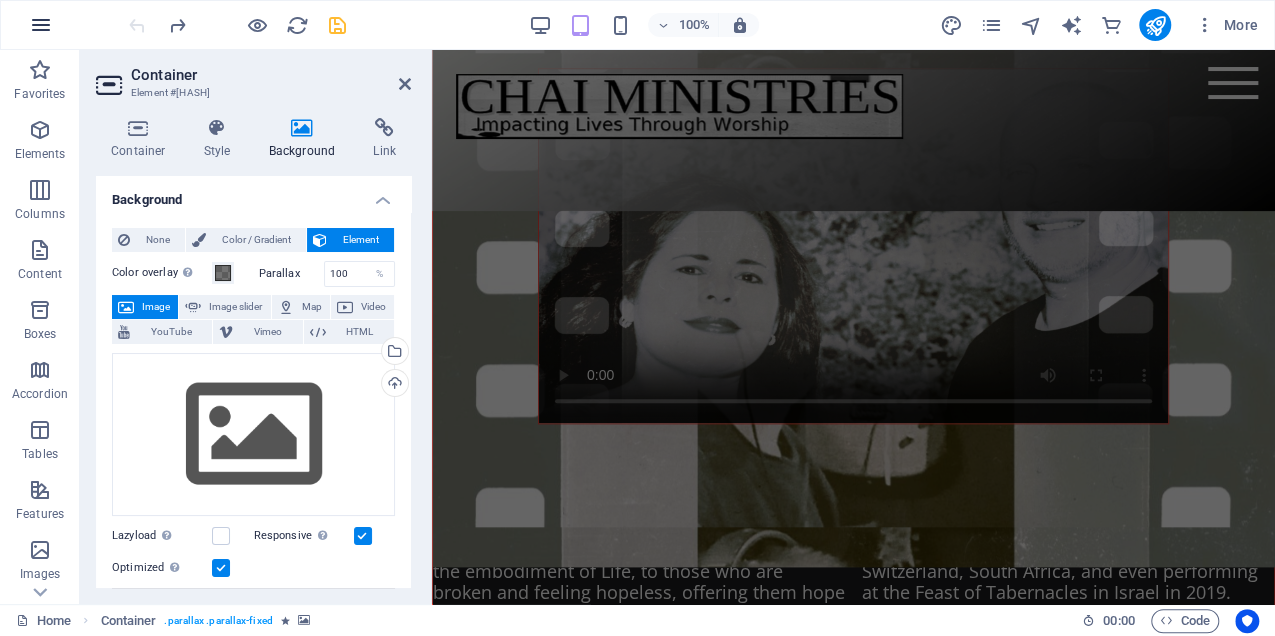 click at bounding box center (41, 25) 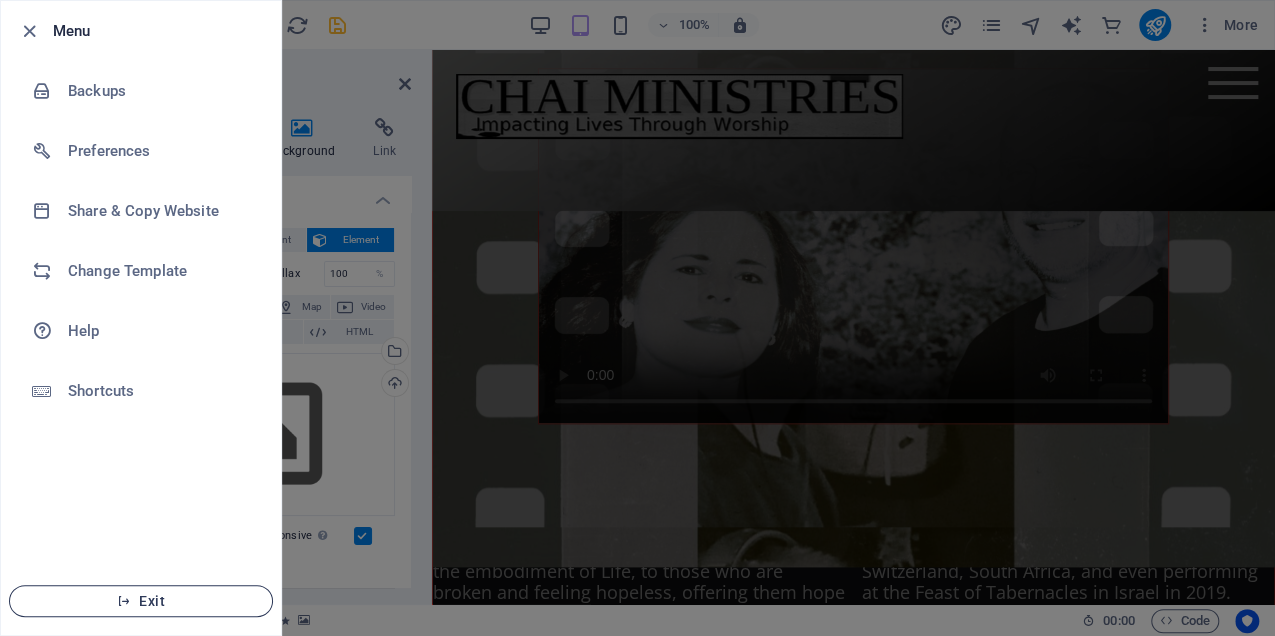 click on "Exit" at bounding box center (141, 601) 